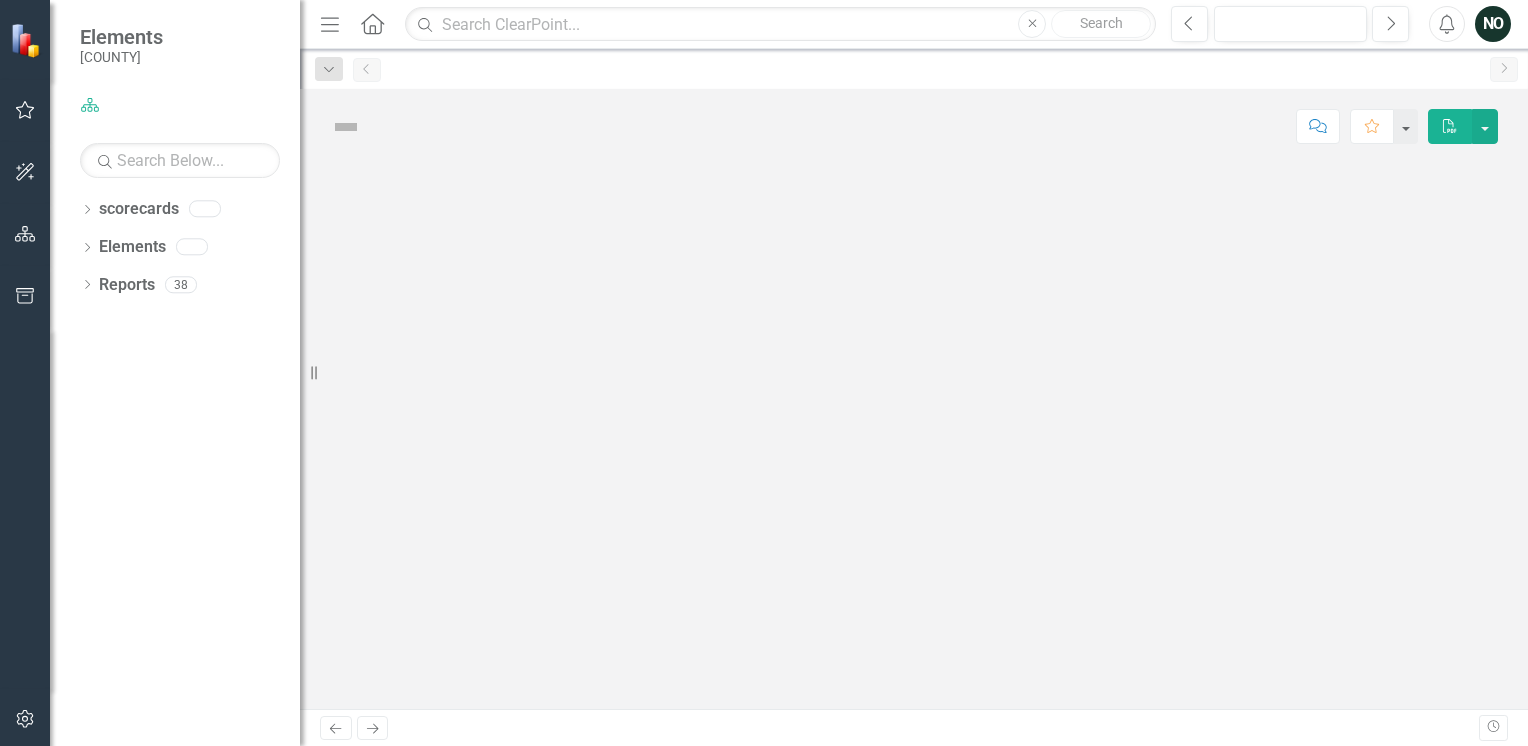scroll, scrollTop: 0, scrollLeft: 0, axis: both 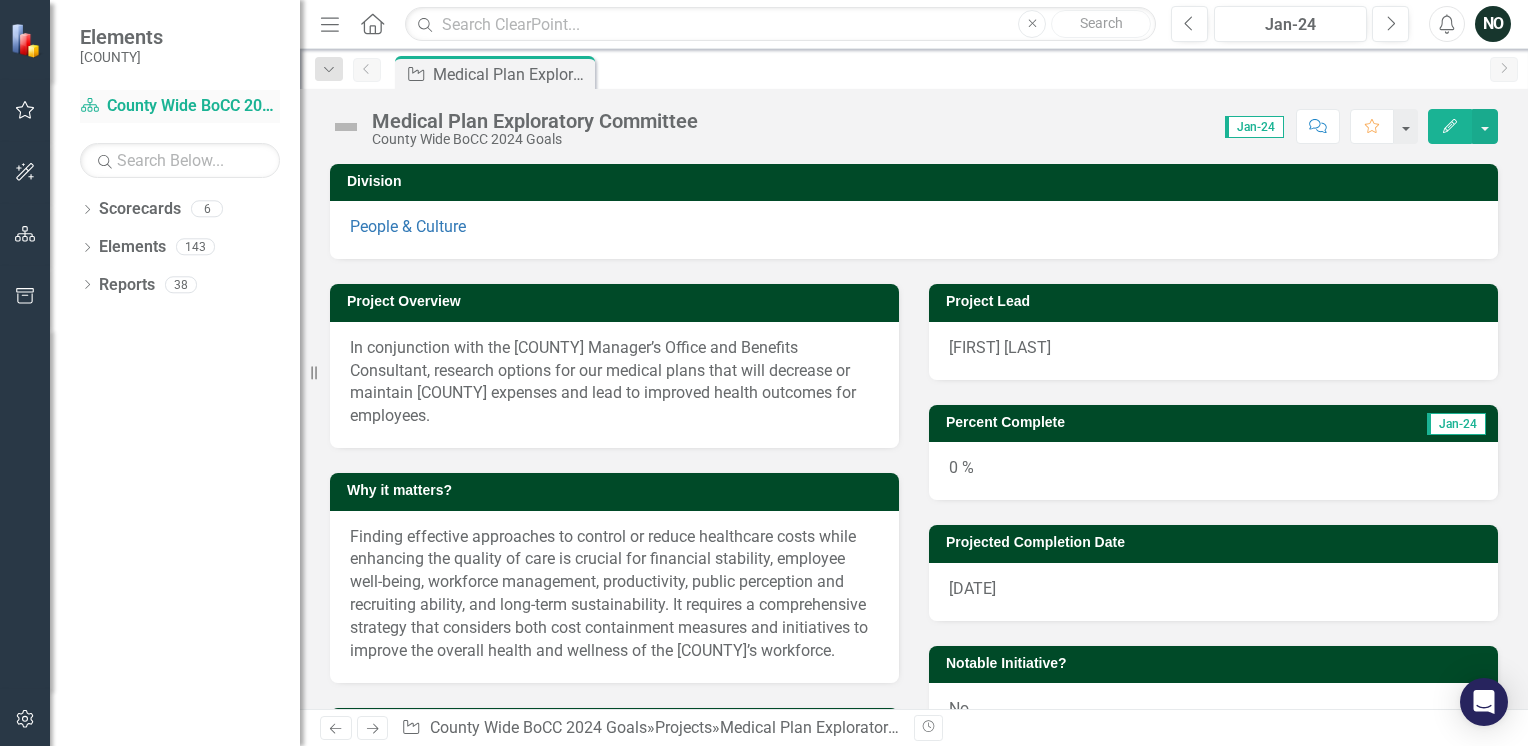 click on "Scorecard County Wide BoCC 2024 Goals" at bounding box center [180, 106] 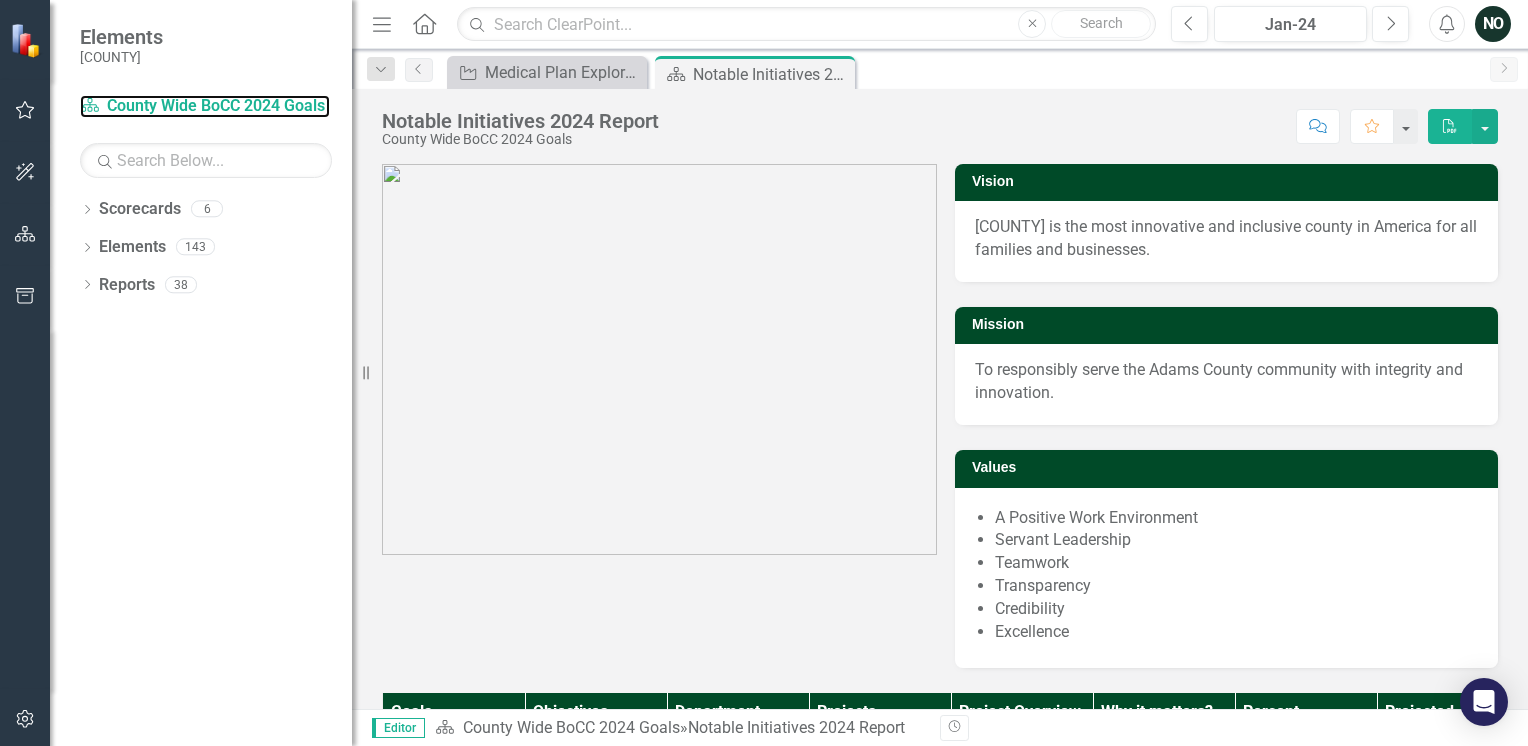drag, startPoint x: 316, startPoint y: 378, endPoint x: 352, endPoint y: 414, distance: 50.91169 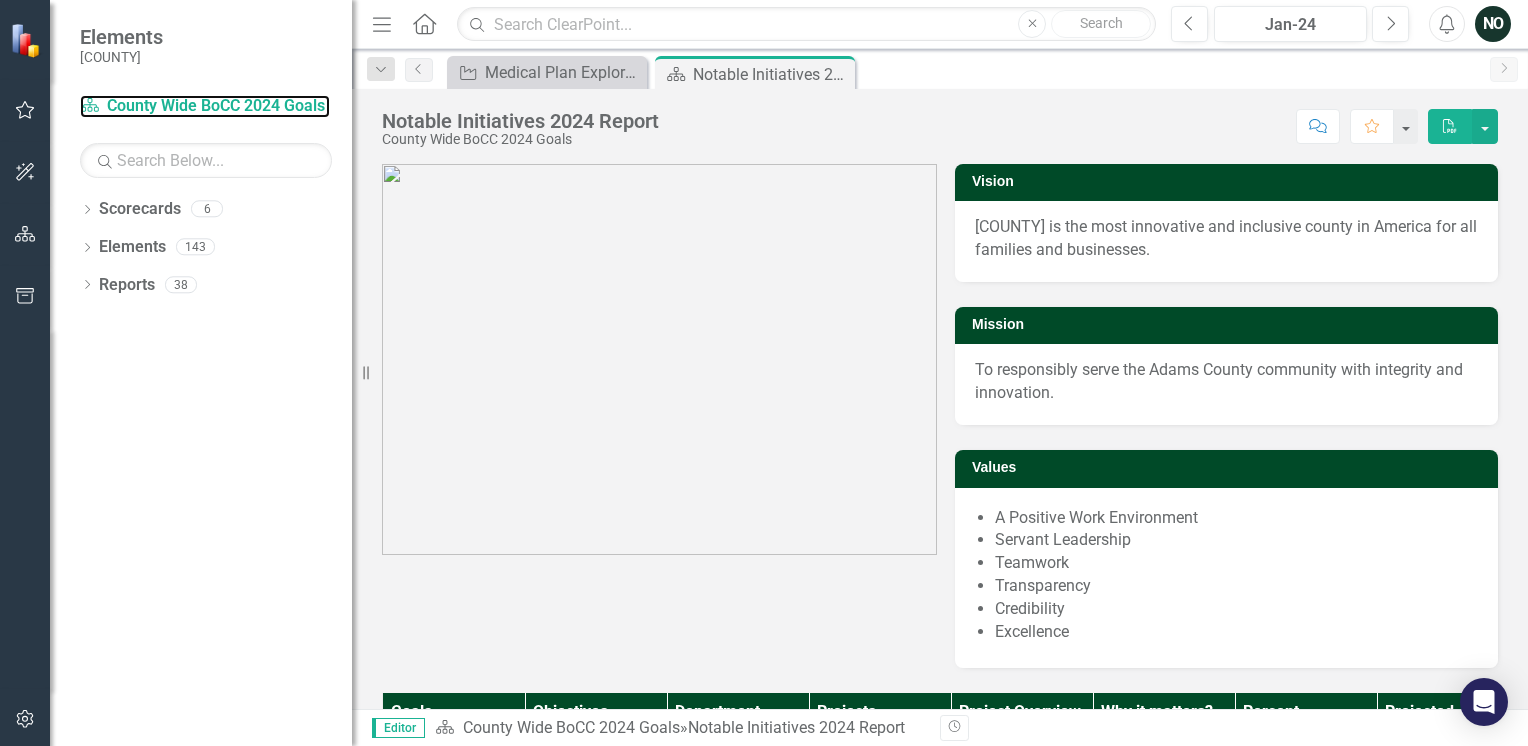 click on "Resize" at bounding box center [360, 373] 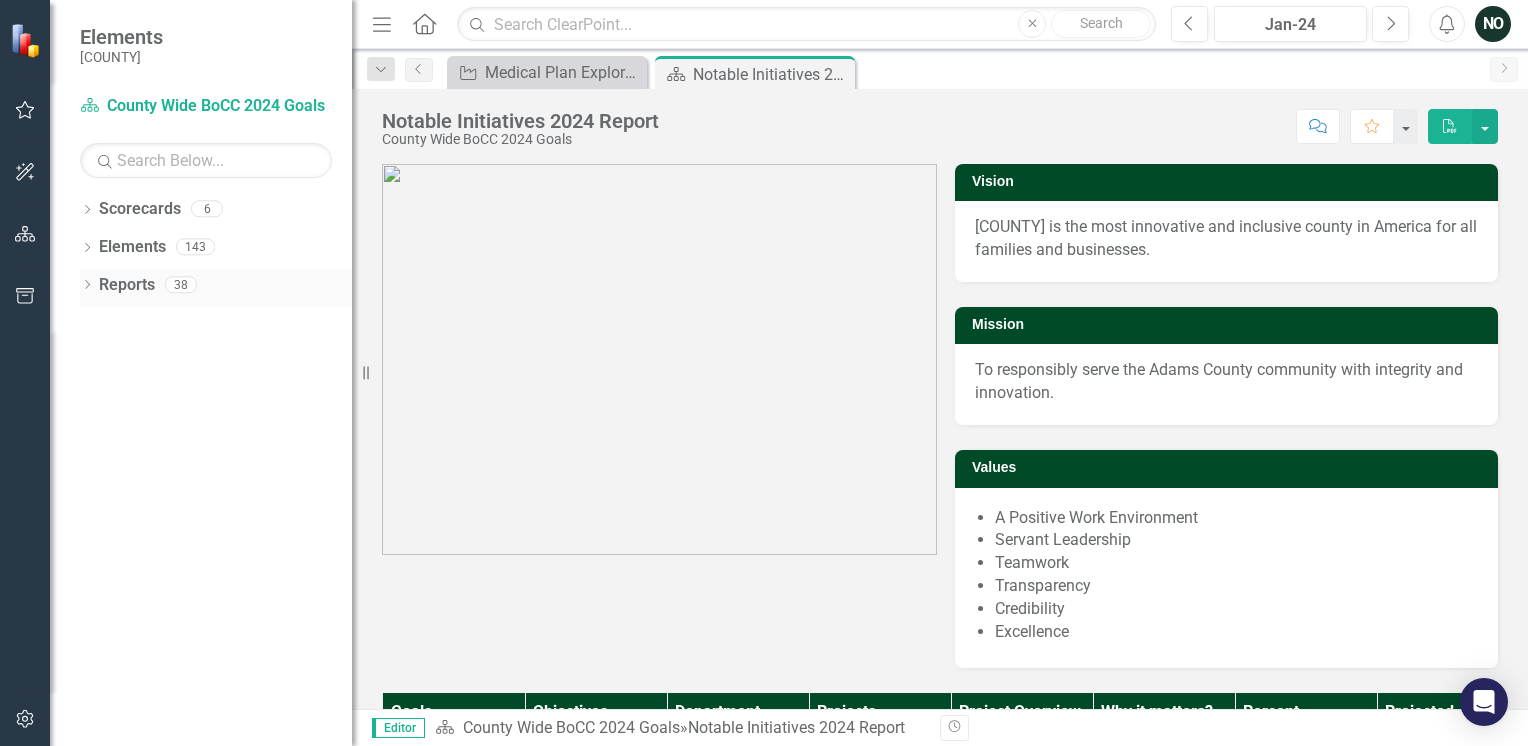 click on "Dropdown" 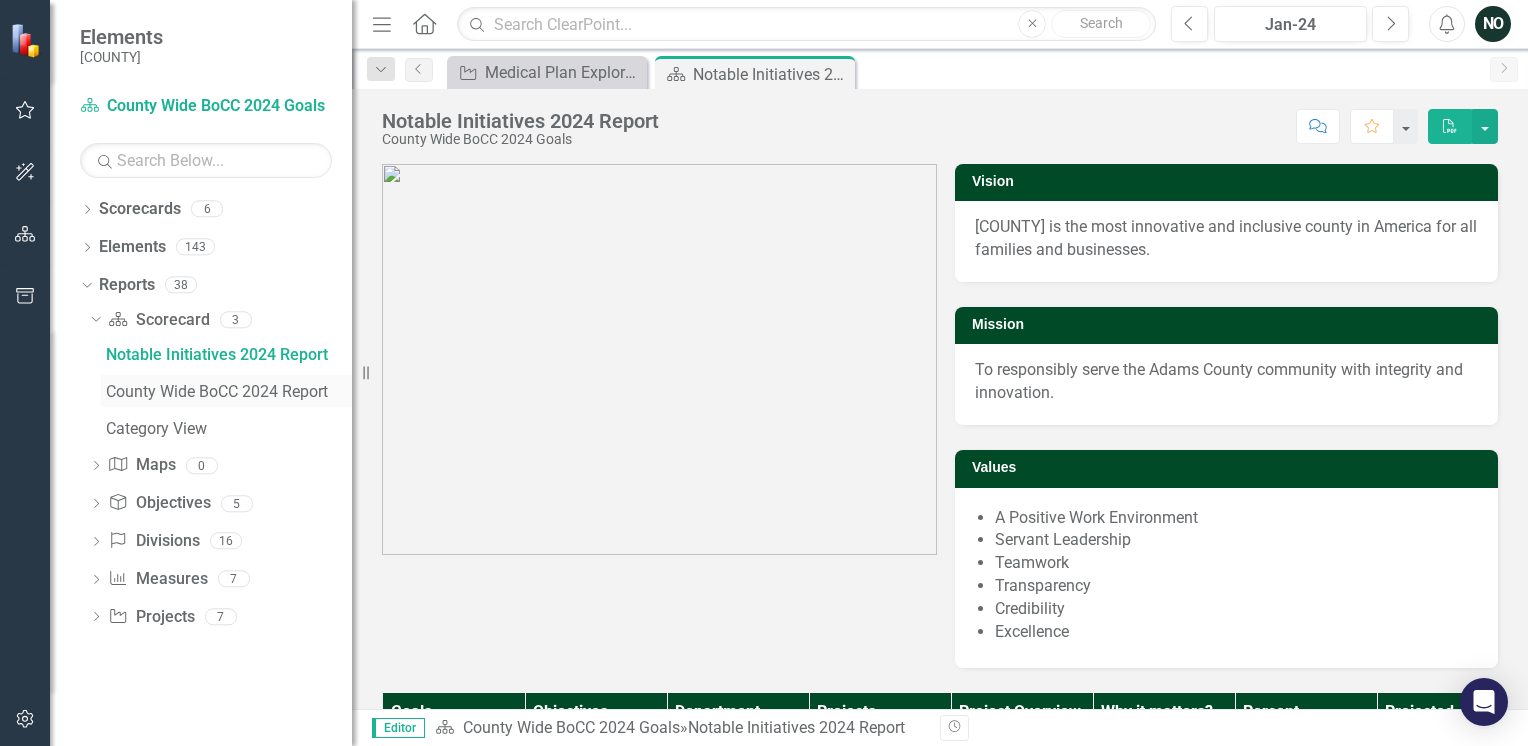 click on "County Wide BoCC 2024 Report" at bounding box center (226, 391) 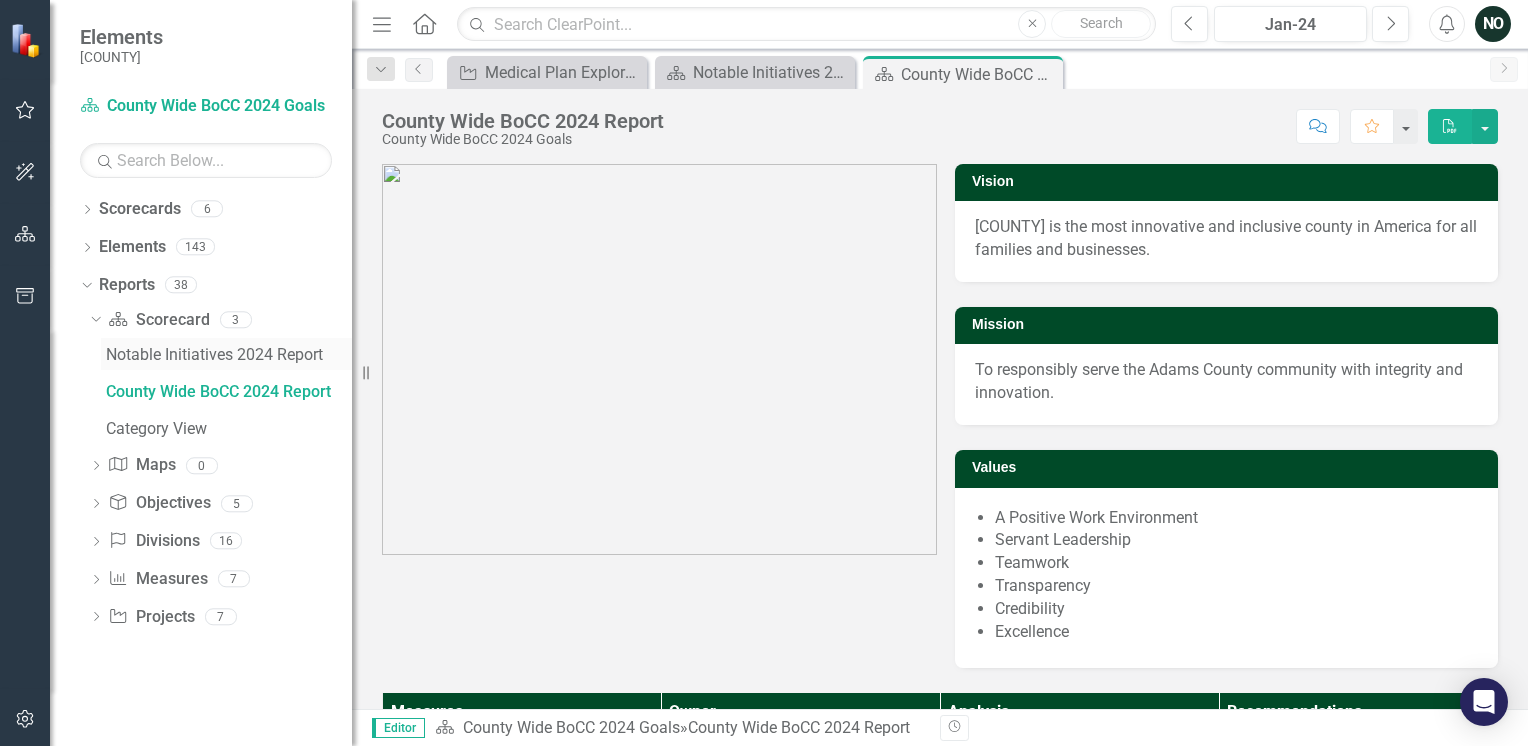 click on "Notable Initiatives 2024 Report" at bounding box center (229, 355) 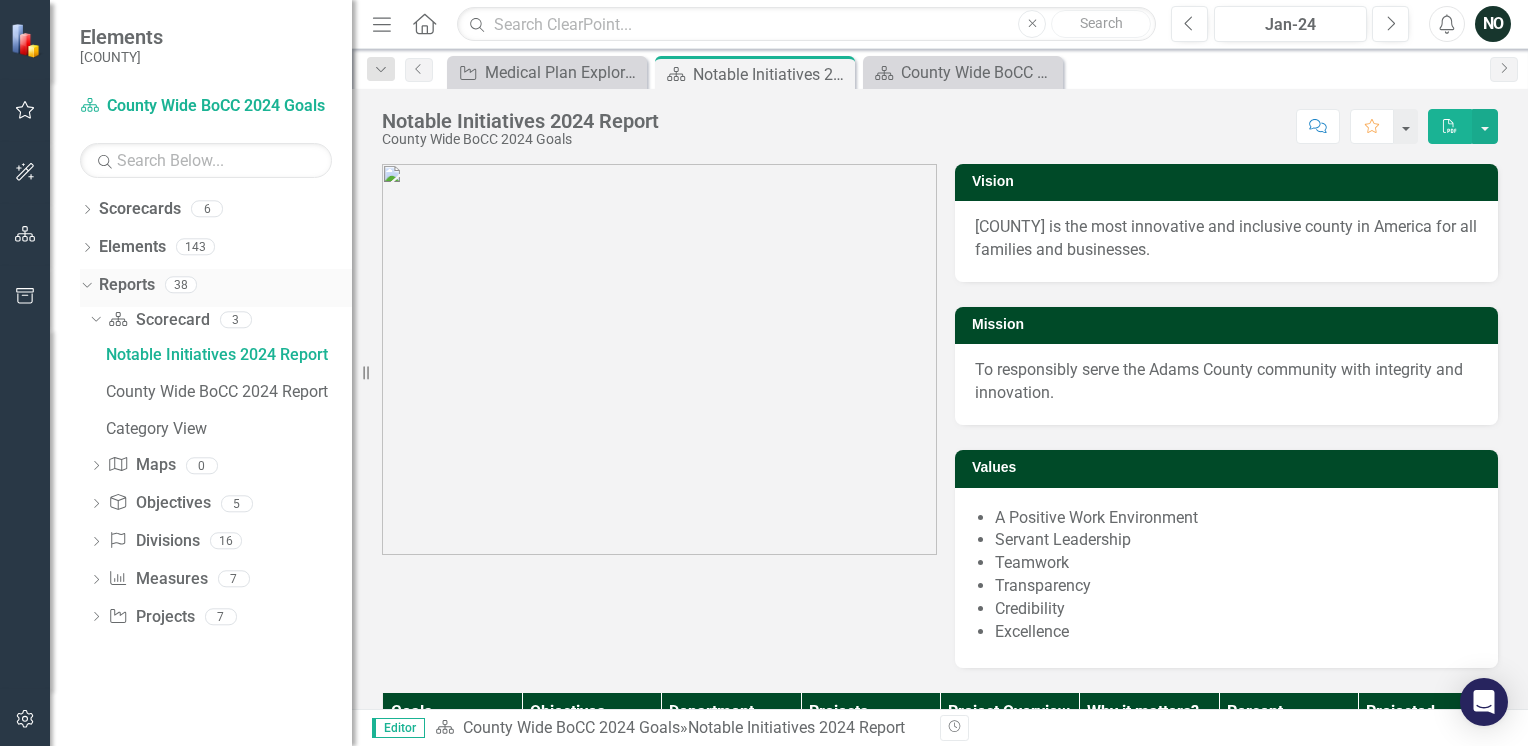 click on "Dropdown Reports 38" at bounding box center (216, 288) 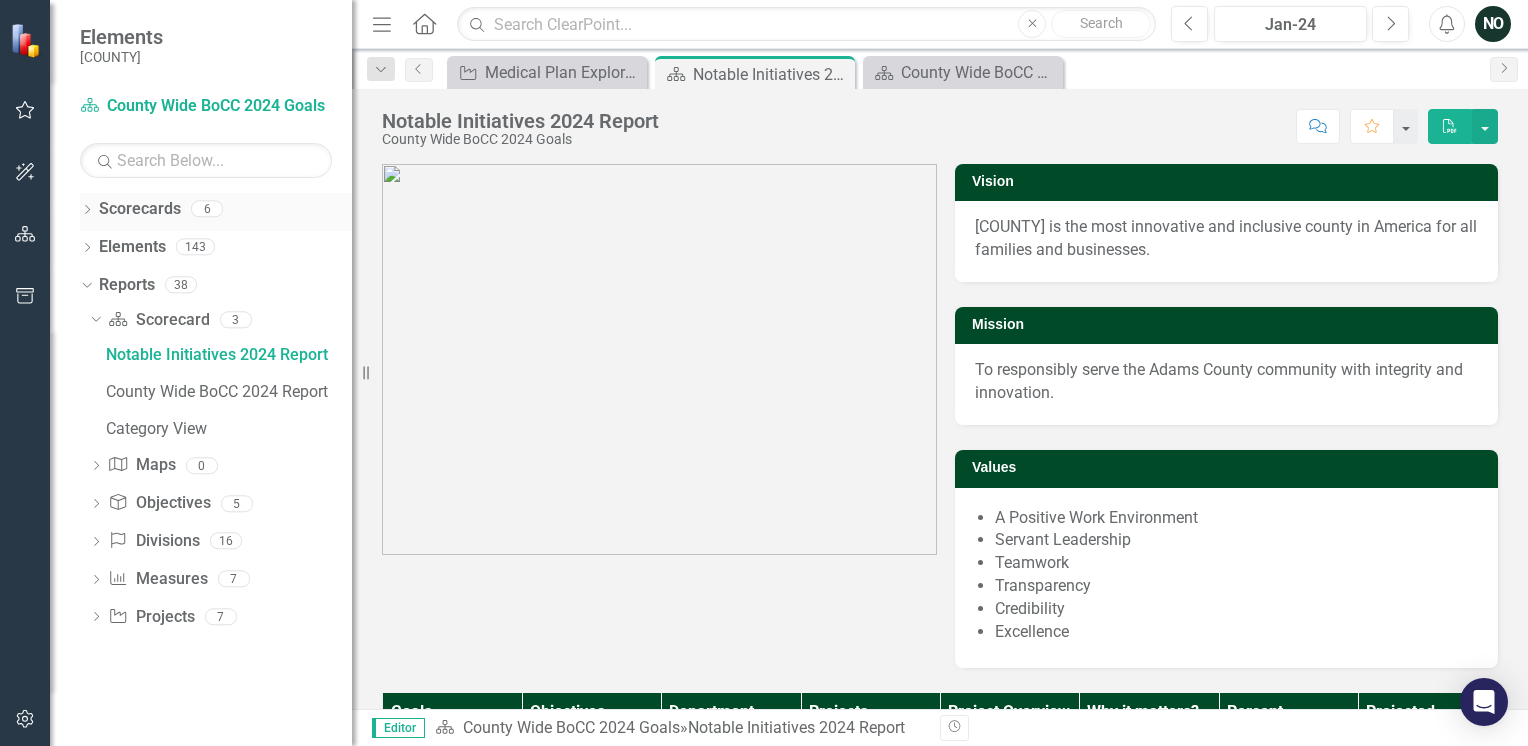 click on "Dropdown" 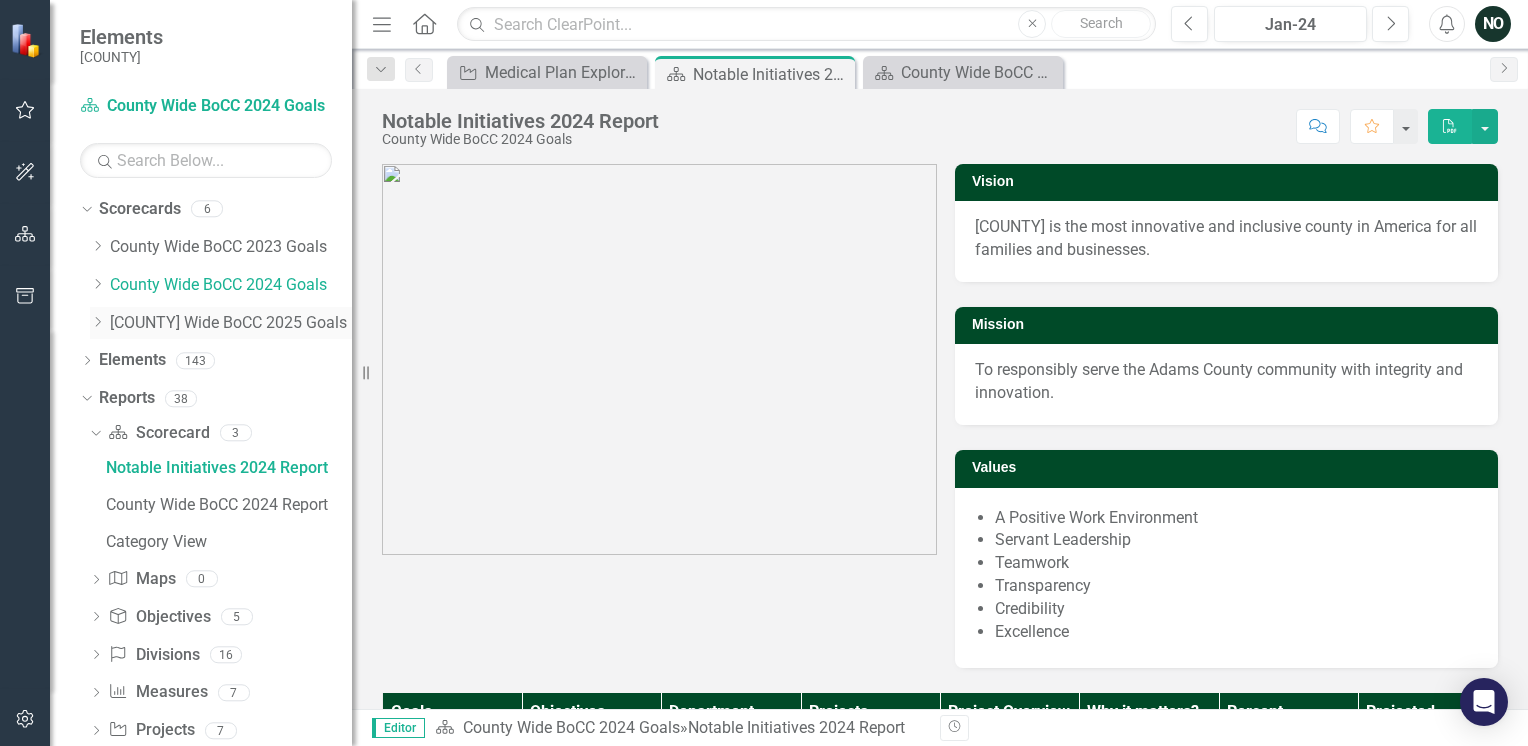 click on "Dropdown" 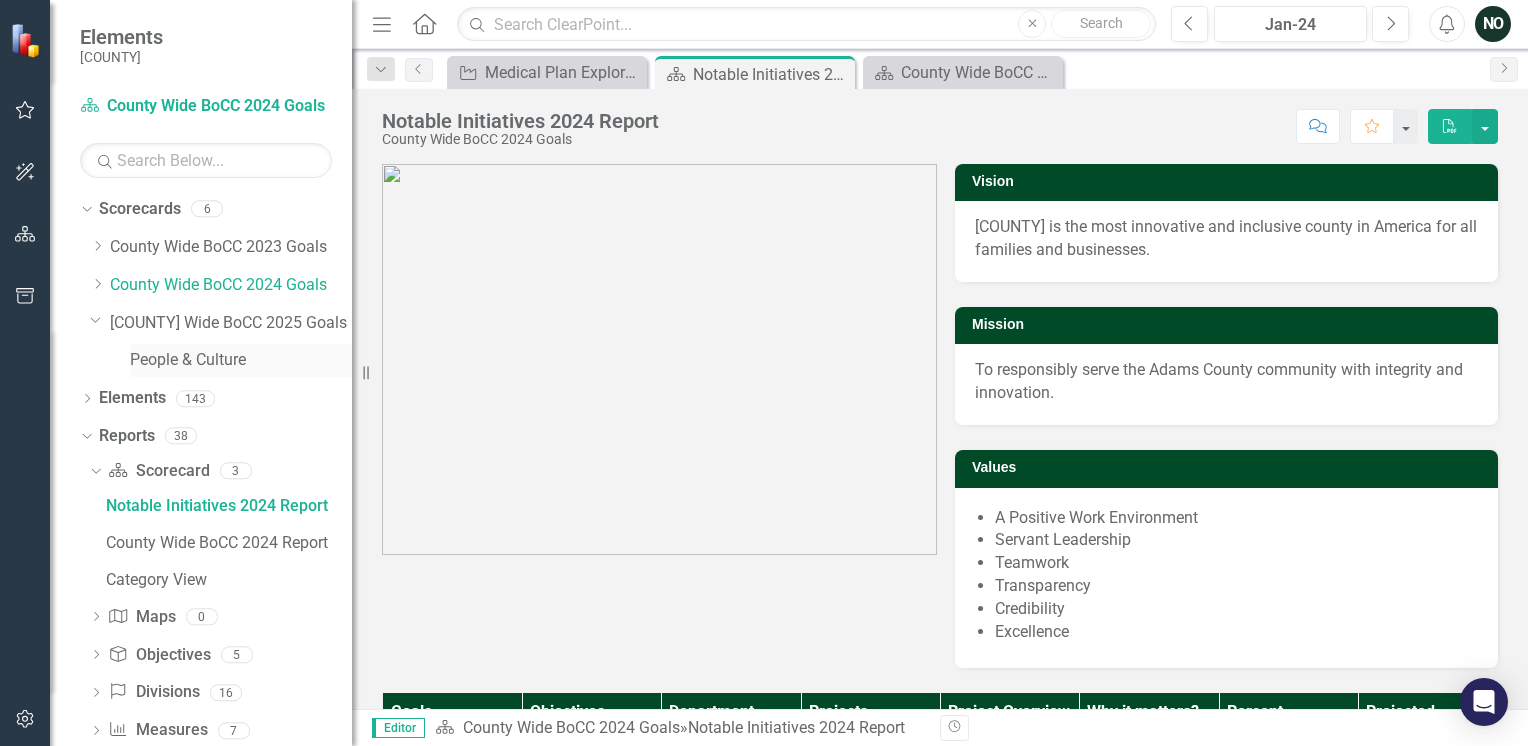 click on "People & Culture" at bounding box center (241, 360) 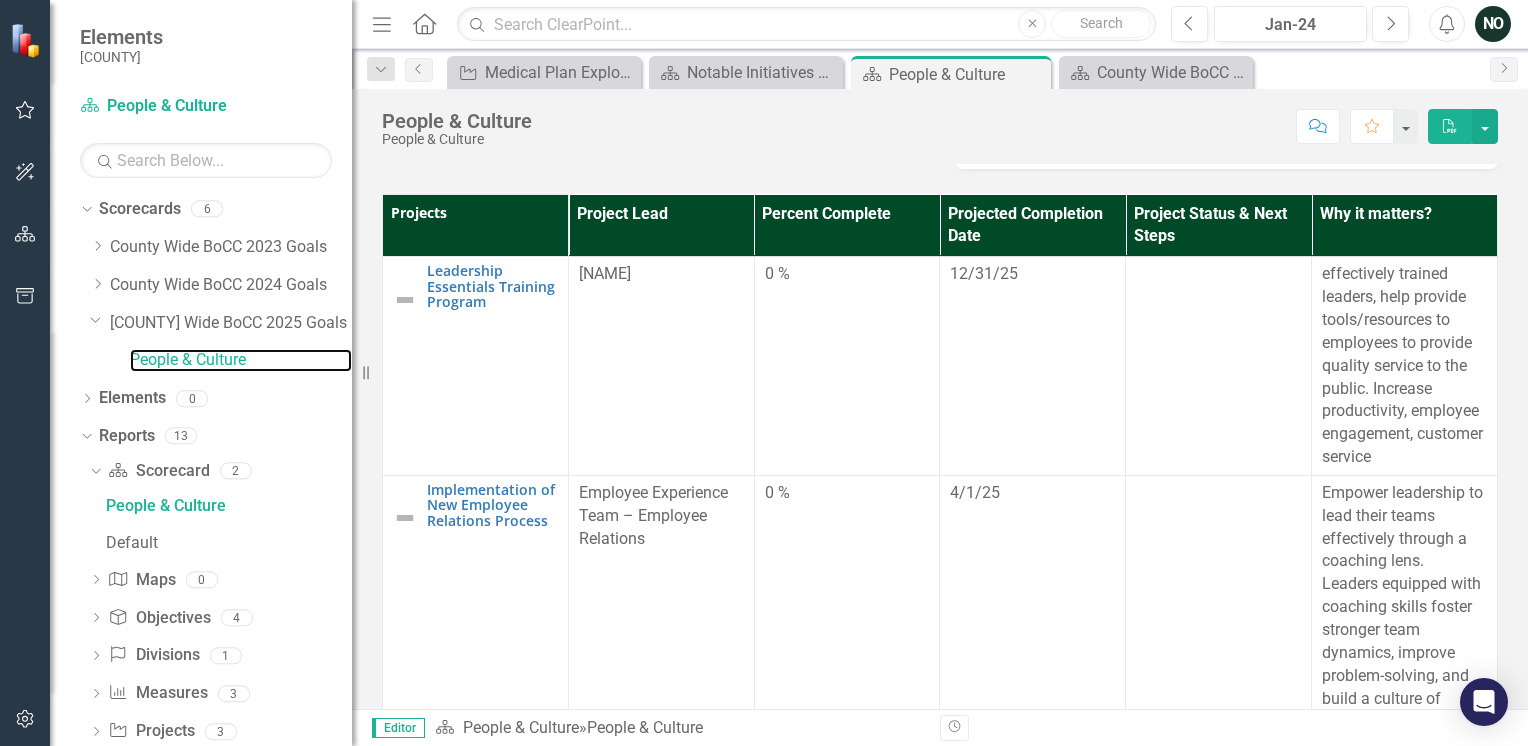 scroll, scrollTop: 400, scrollLeft: 0, axis: vertical 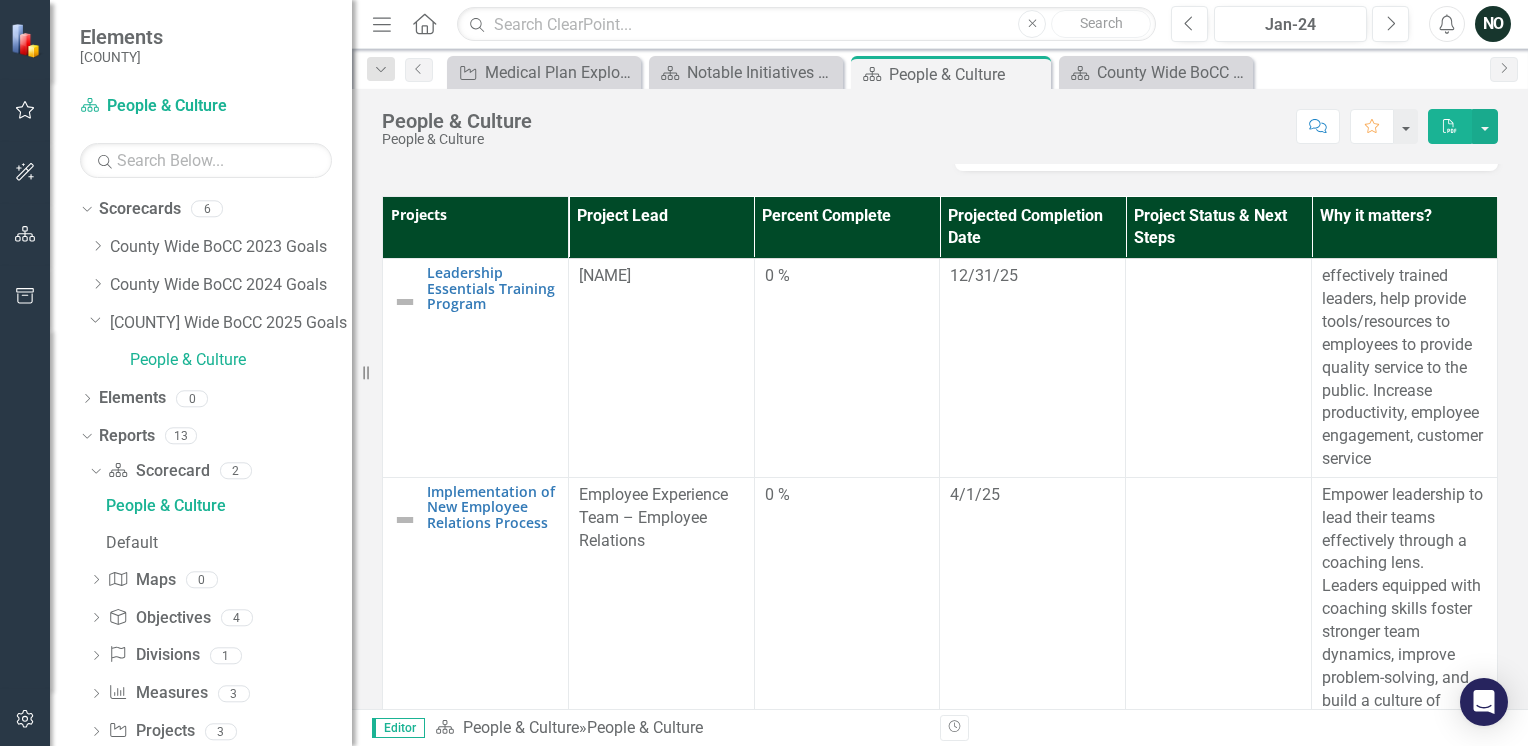 click on "People & Culture People & Culture Score: N/A Jan-24 Completed Comment Favorite PDF" at bounding box center (940, 119) 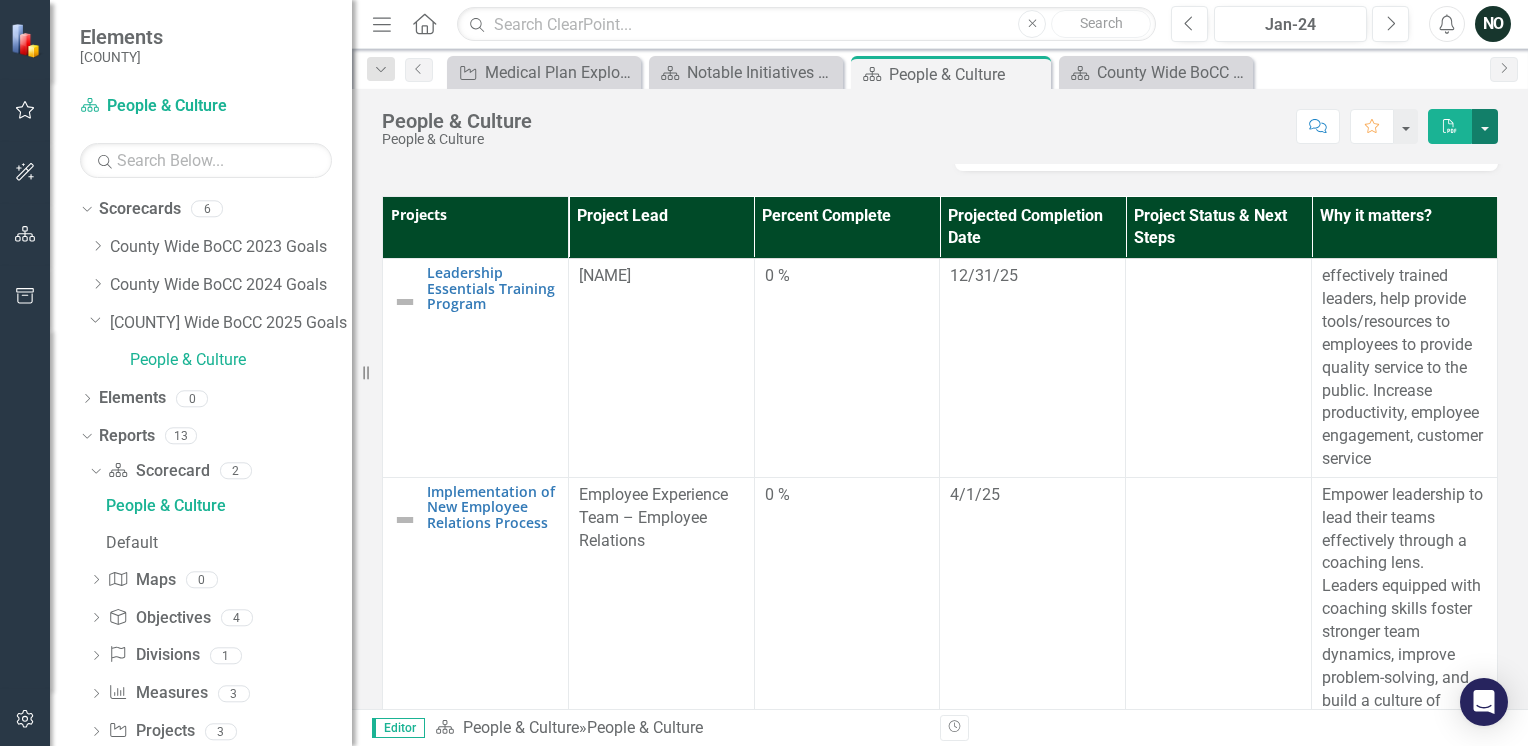 click at bounding box center [1485, 126] 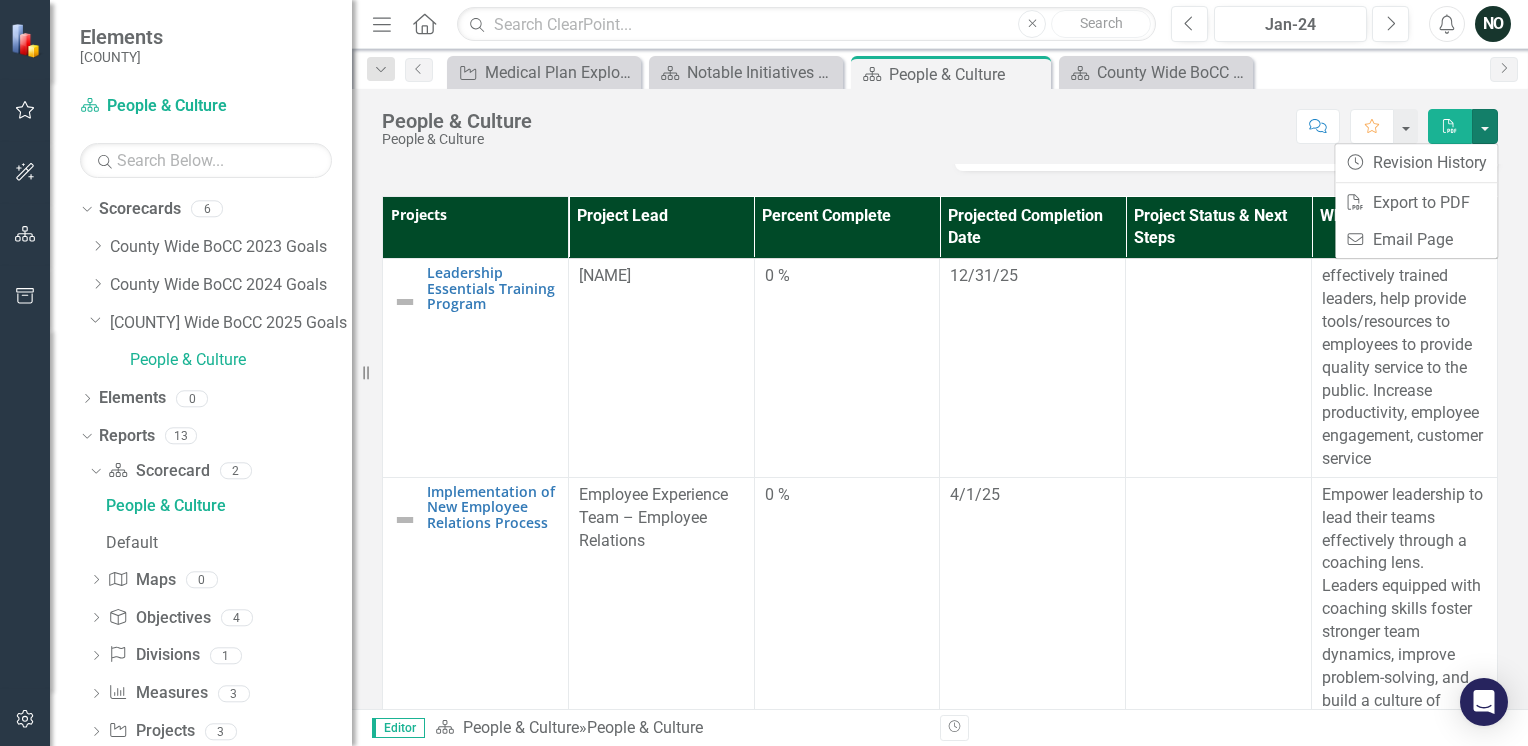 click on "Score: N/A Jan-24 Completed  Comment Favorite PDF" at bounding box center [1020, 126] 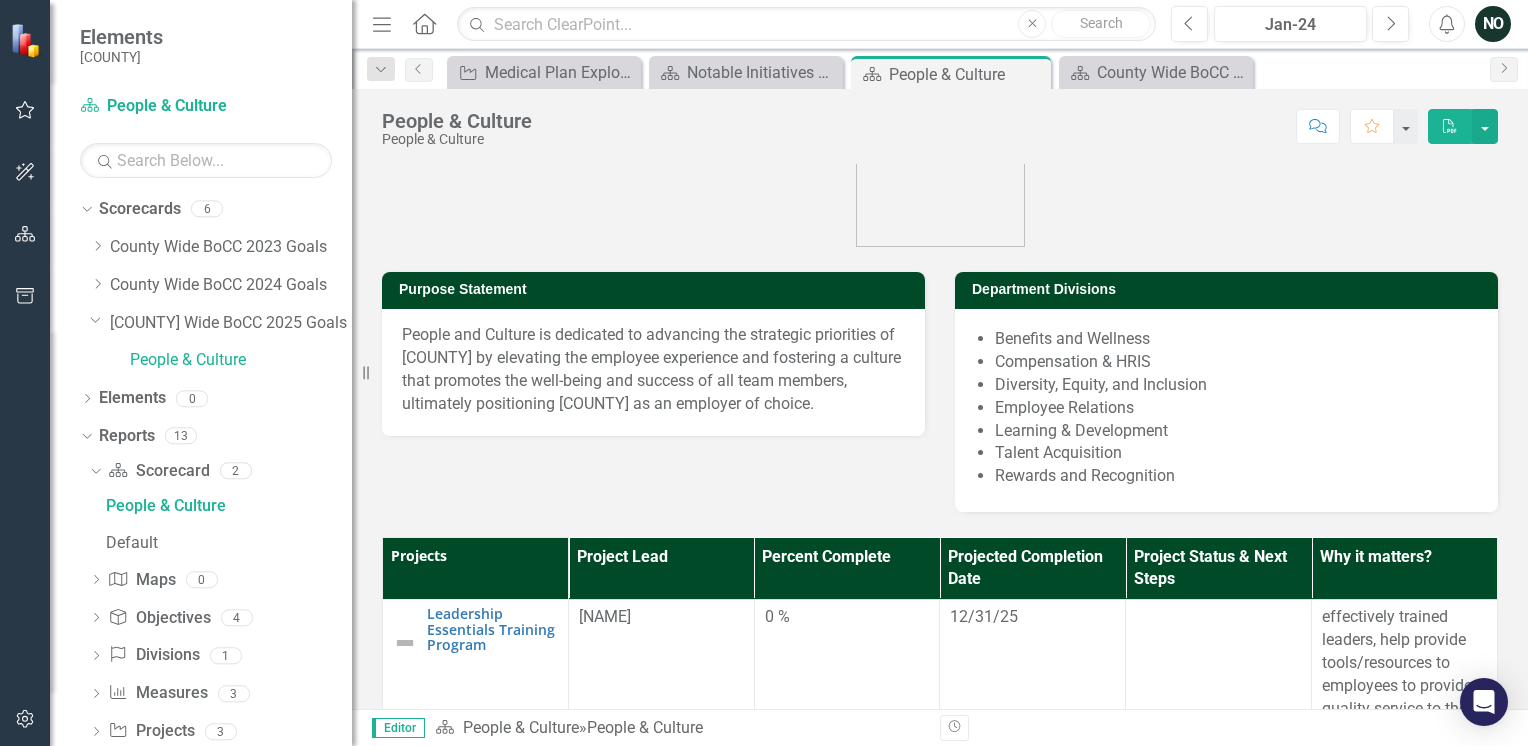 scroll, scrollTop: 0, scrollLeft: 0, axis: both 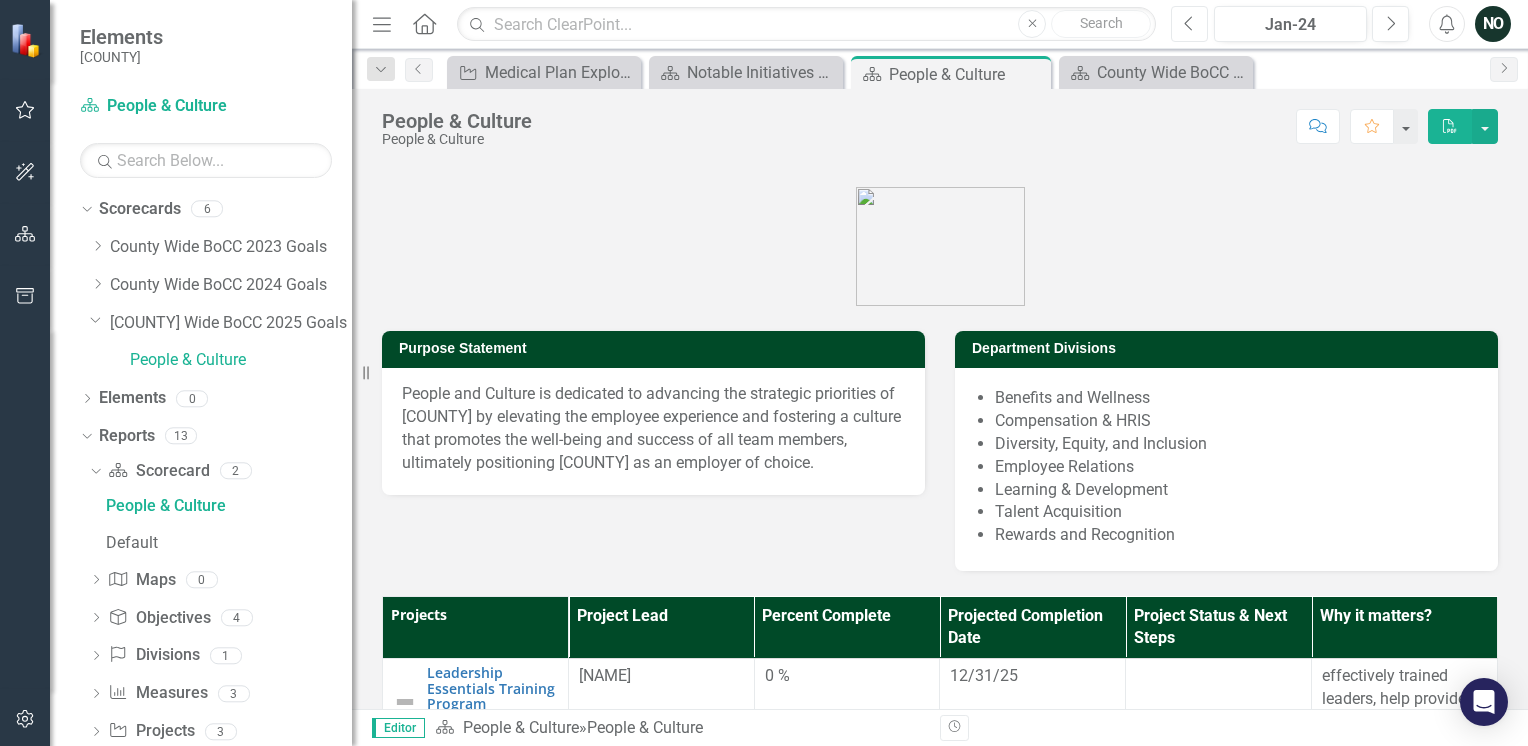 click on "Previous" at bounding box center [1189, 24] 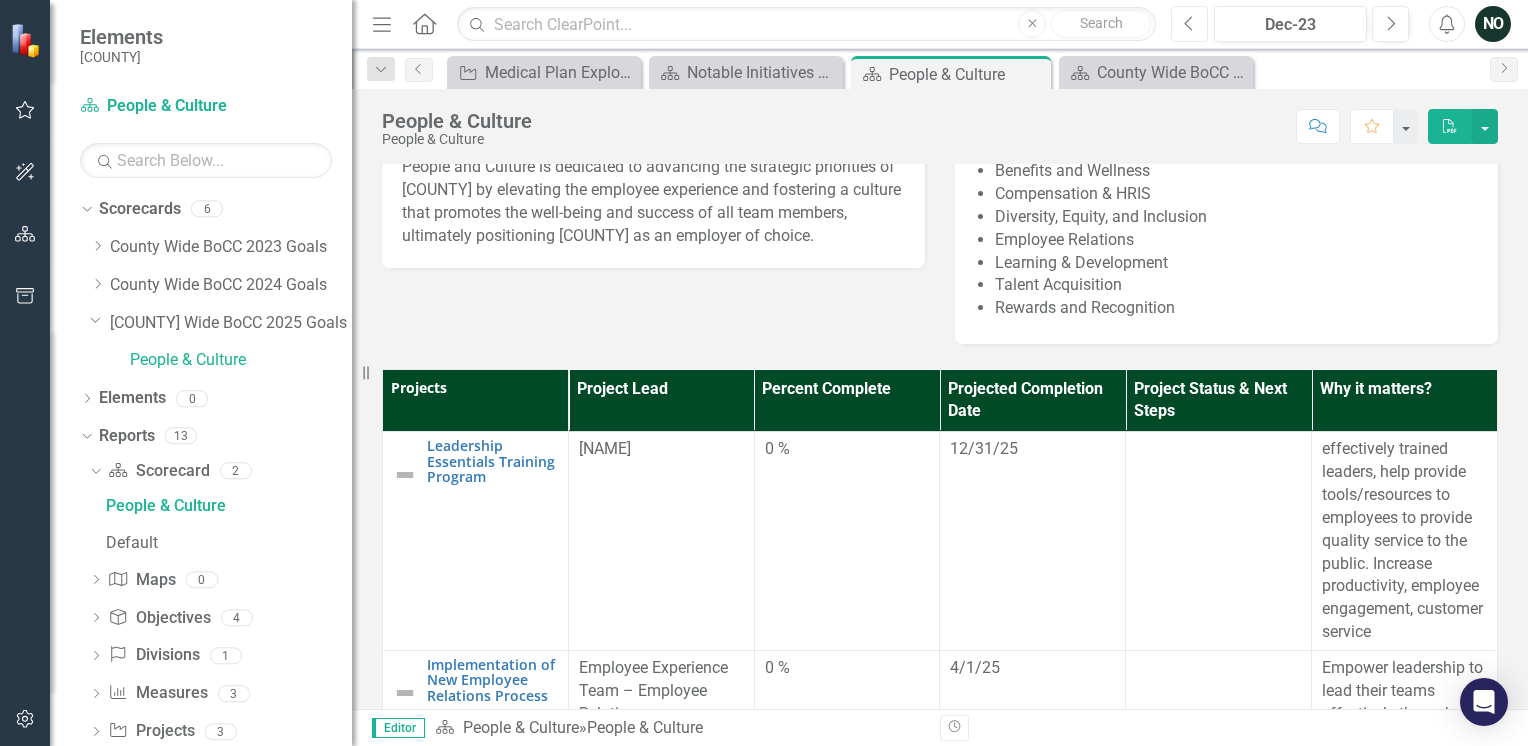scroll, scrollTop: 230, scrollLeft: 0, axis: vertical 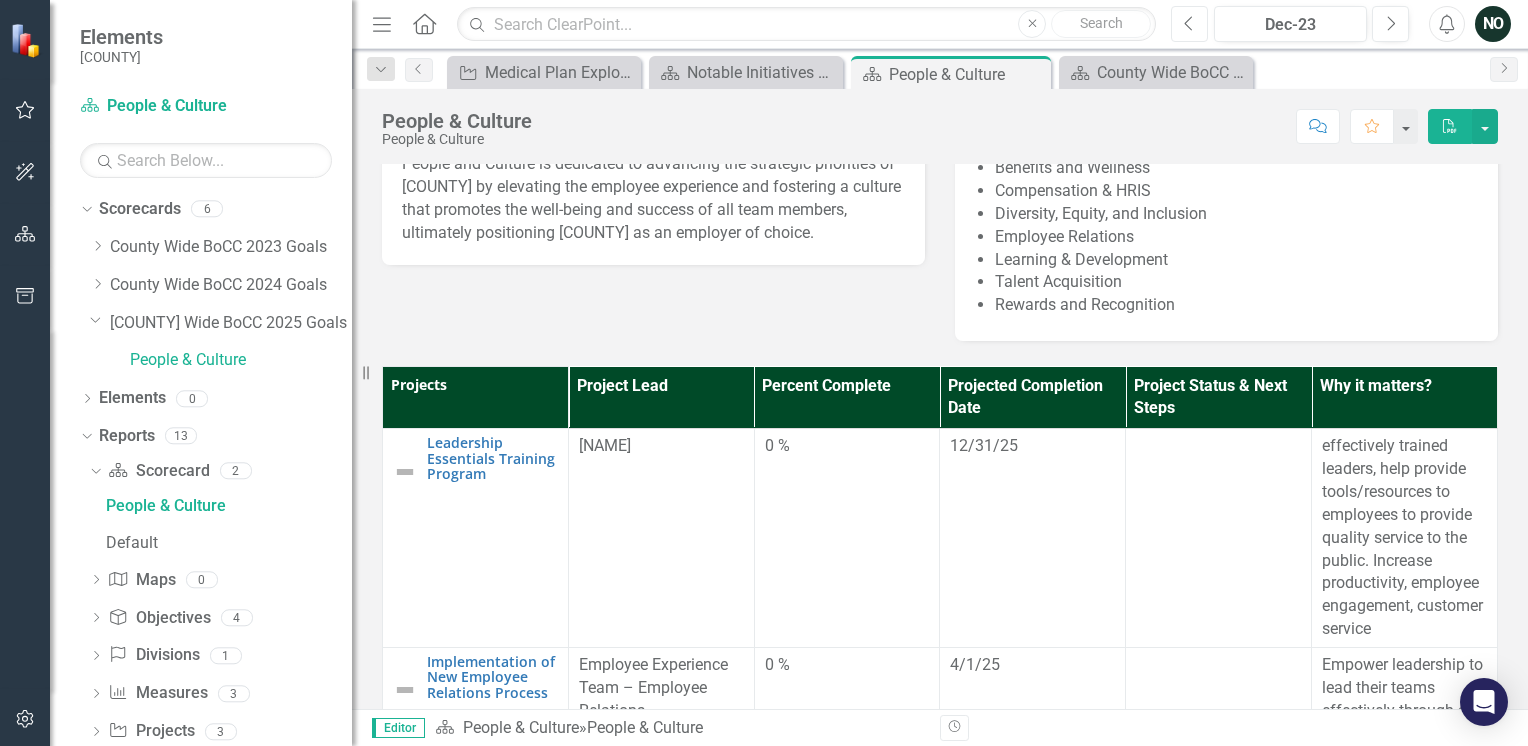 click on "Previous" at bounding box center [1189, 24] 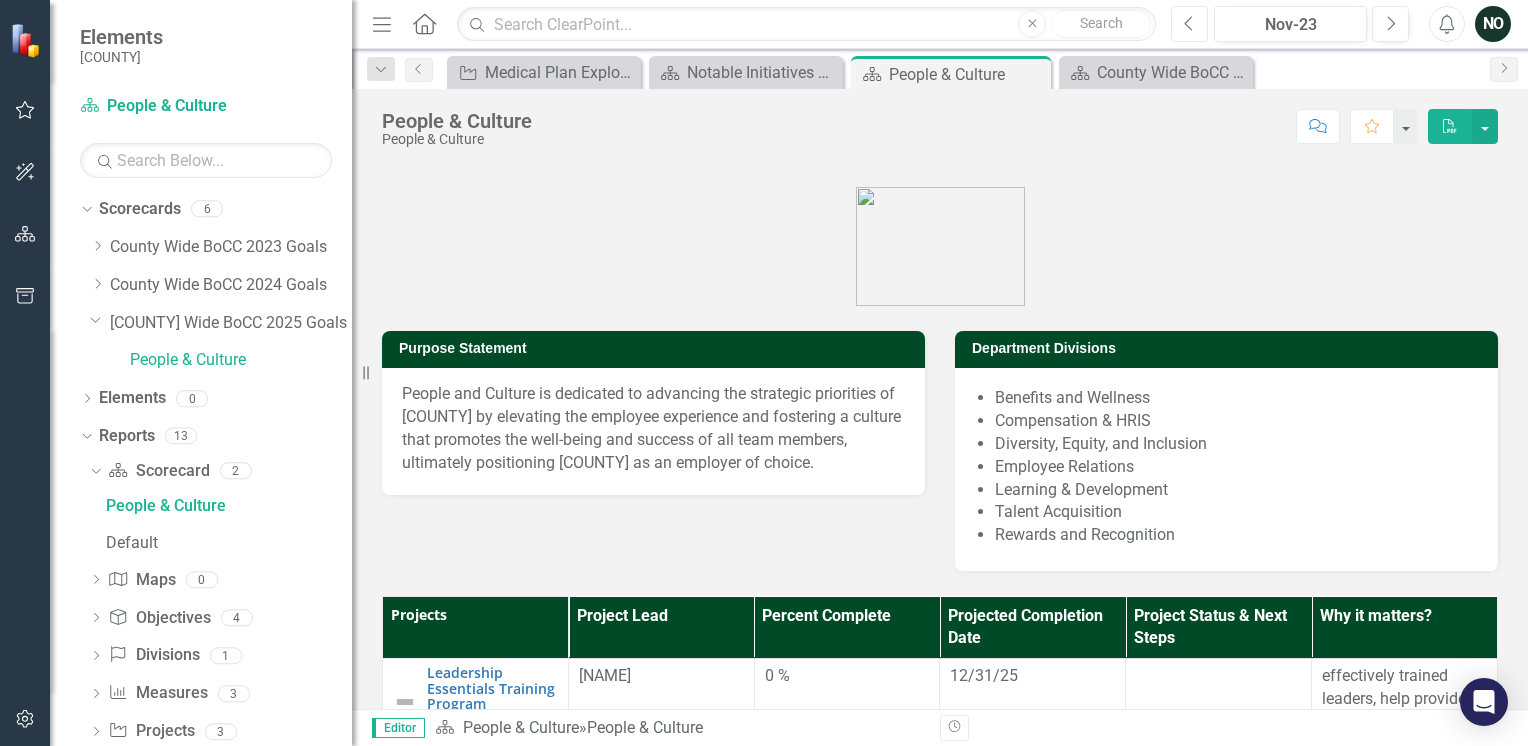 click on "Previous" 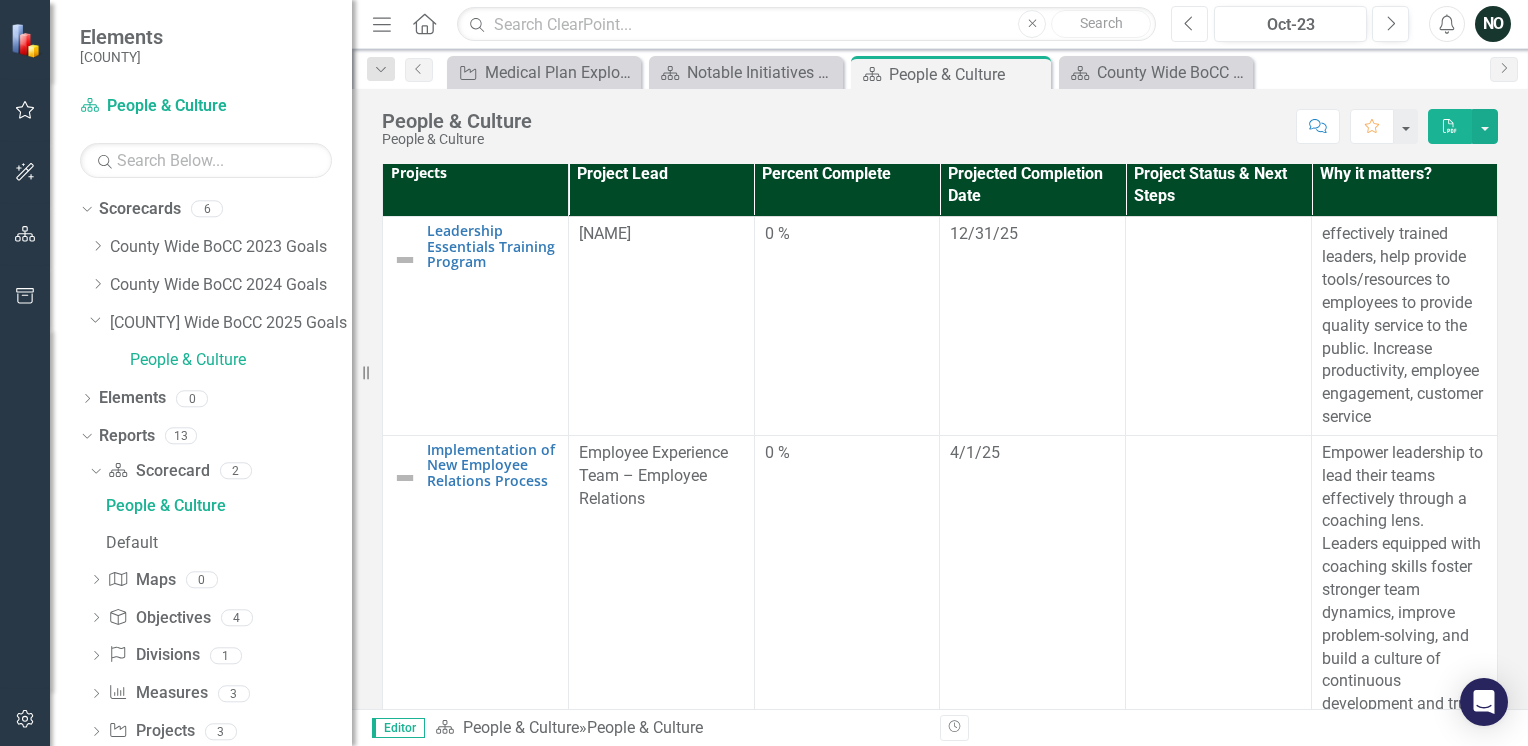 scroll, scrollTop: 514, scrollLeft: 0, axis: vertical 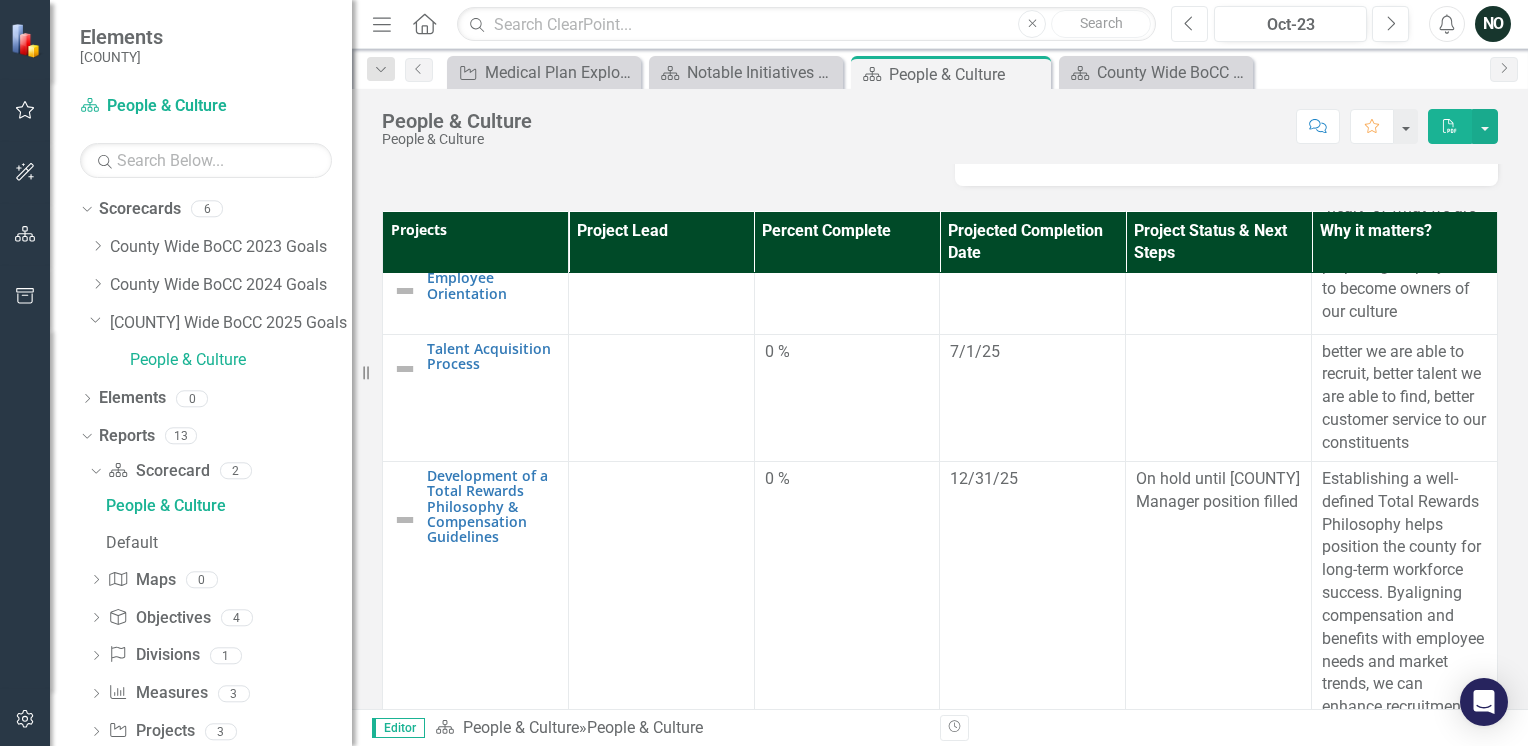 click on "Previous" 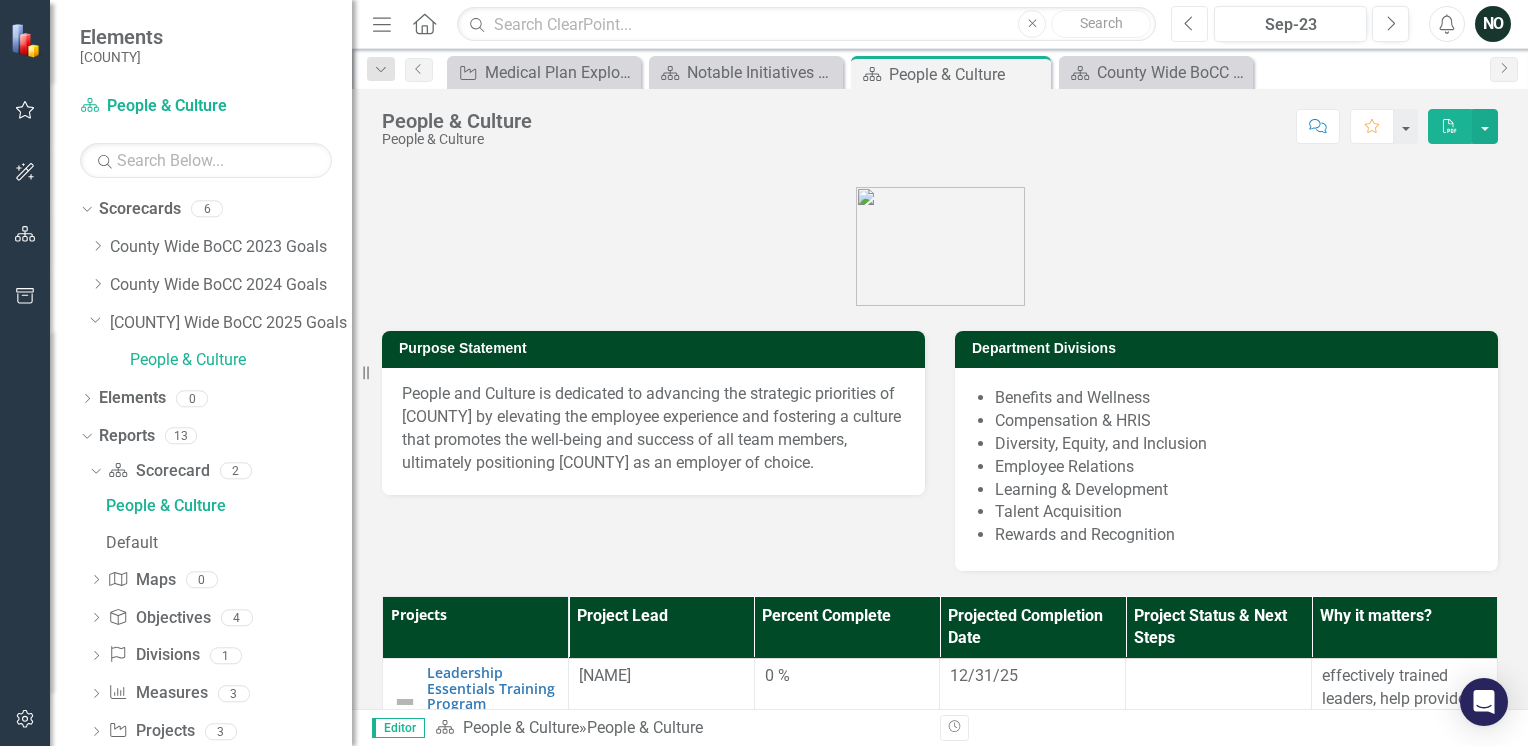 click on "Previous" at bounding box center (1189, 24) 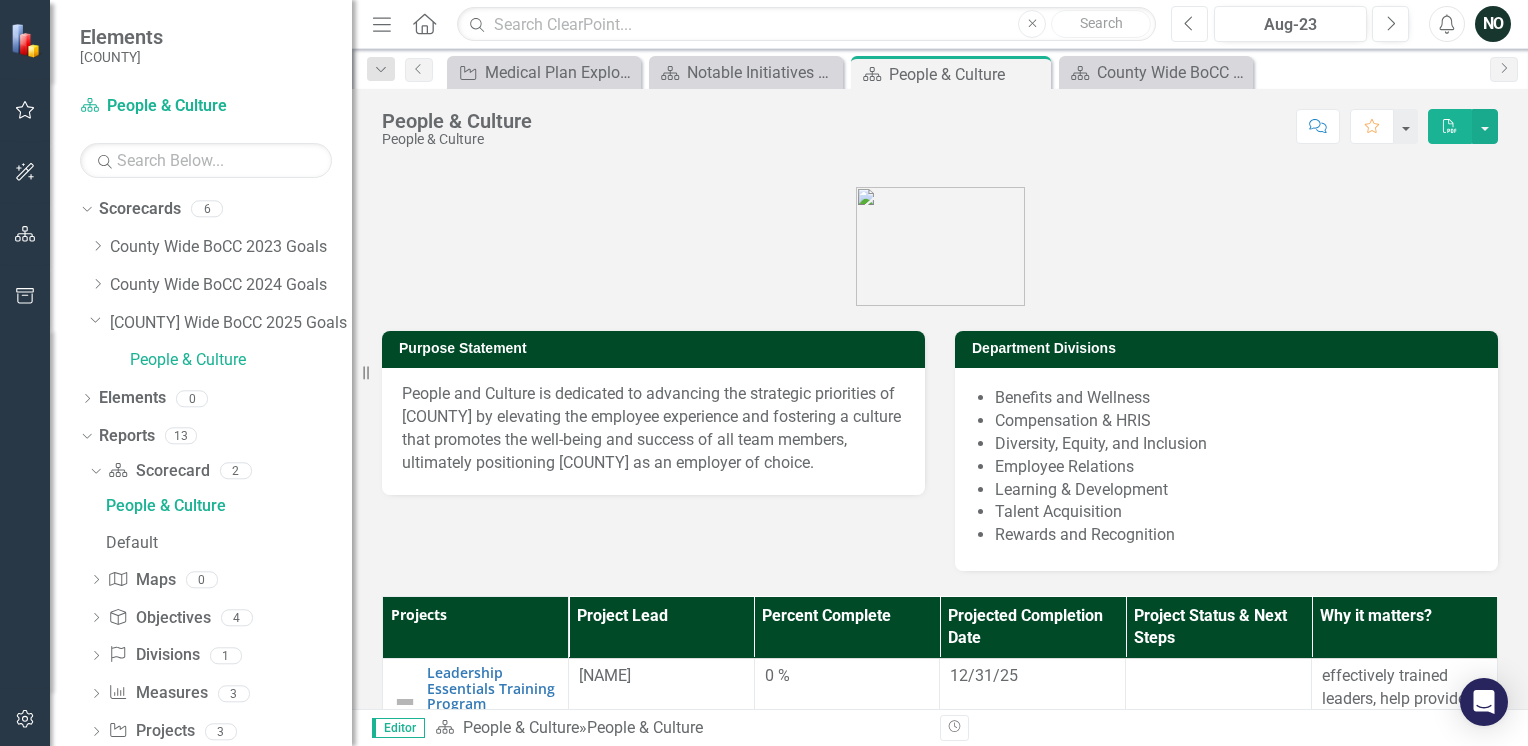 click on "Previous" at bounding box center (1189, 24) 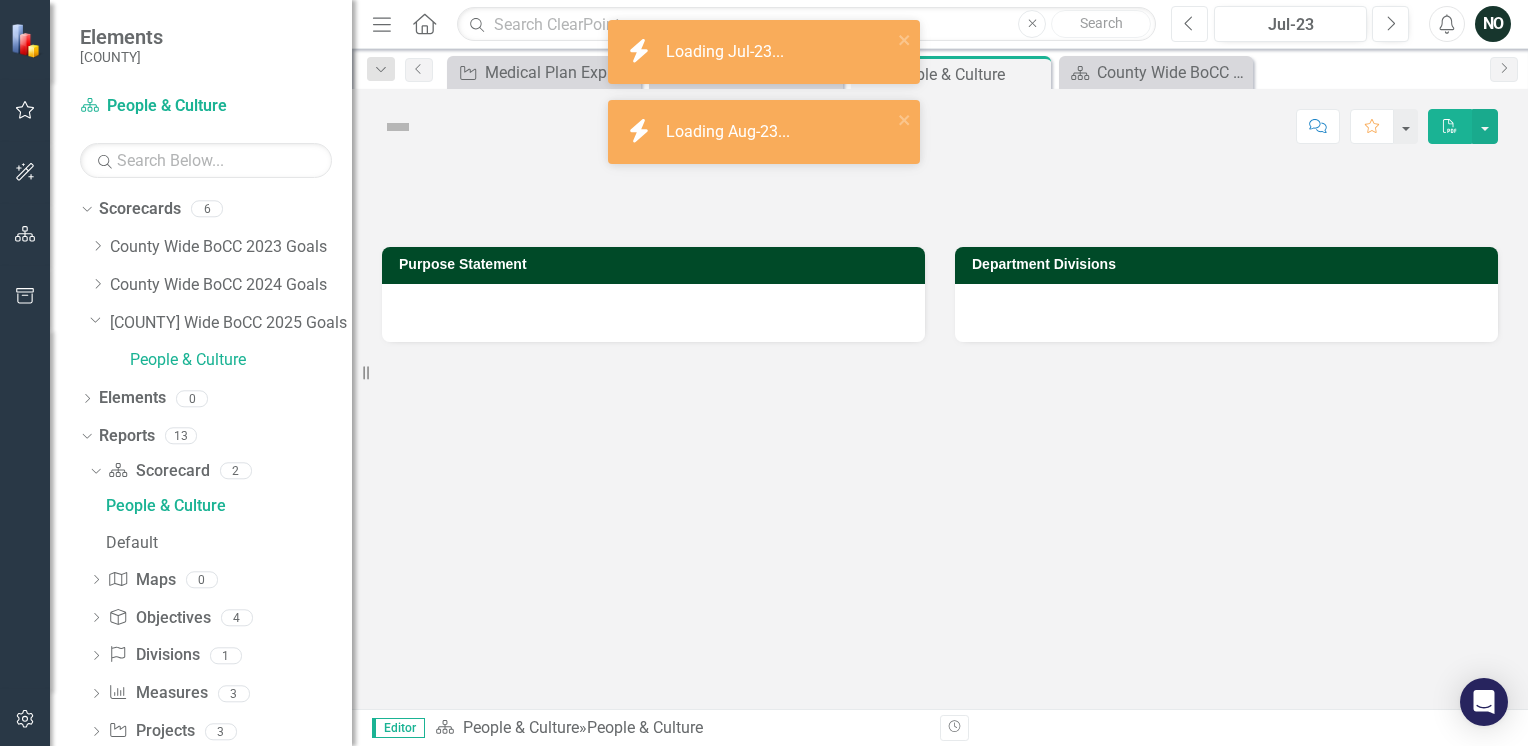 click on "Previous" at bounding box center [1189, 24] 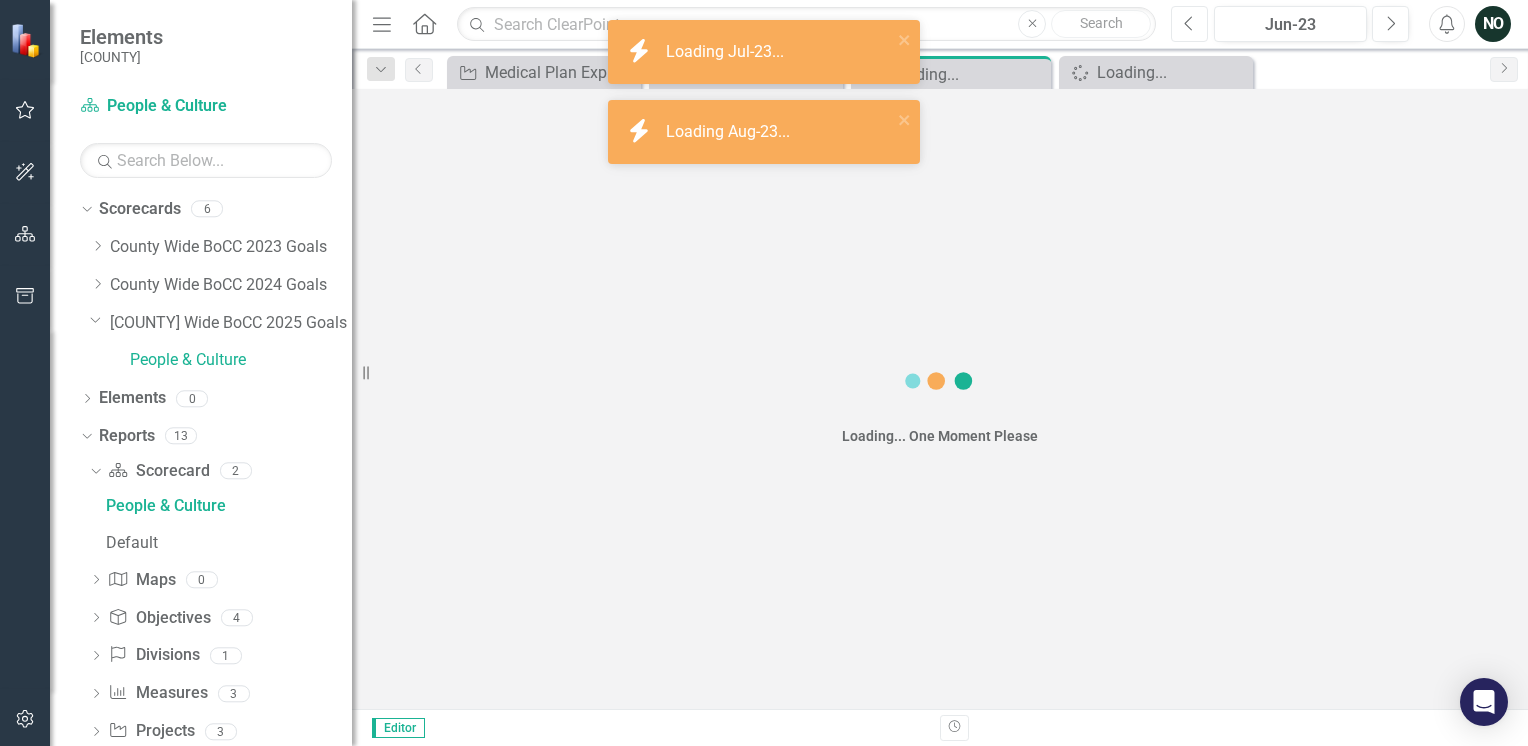 click on "Previous" at bounding box center (1189, 24) 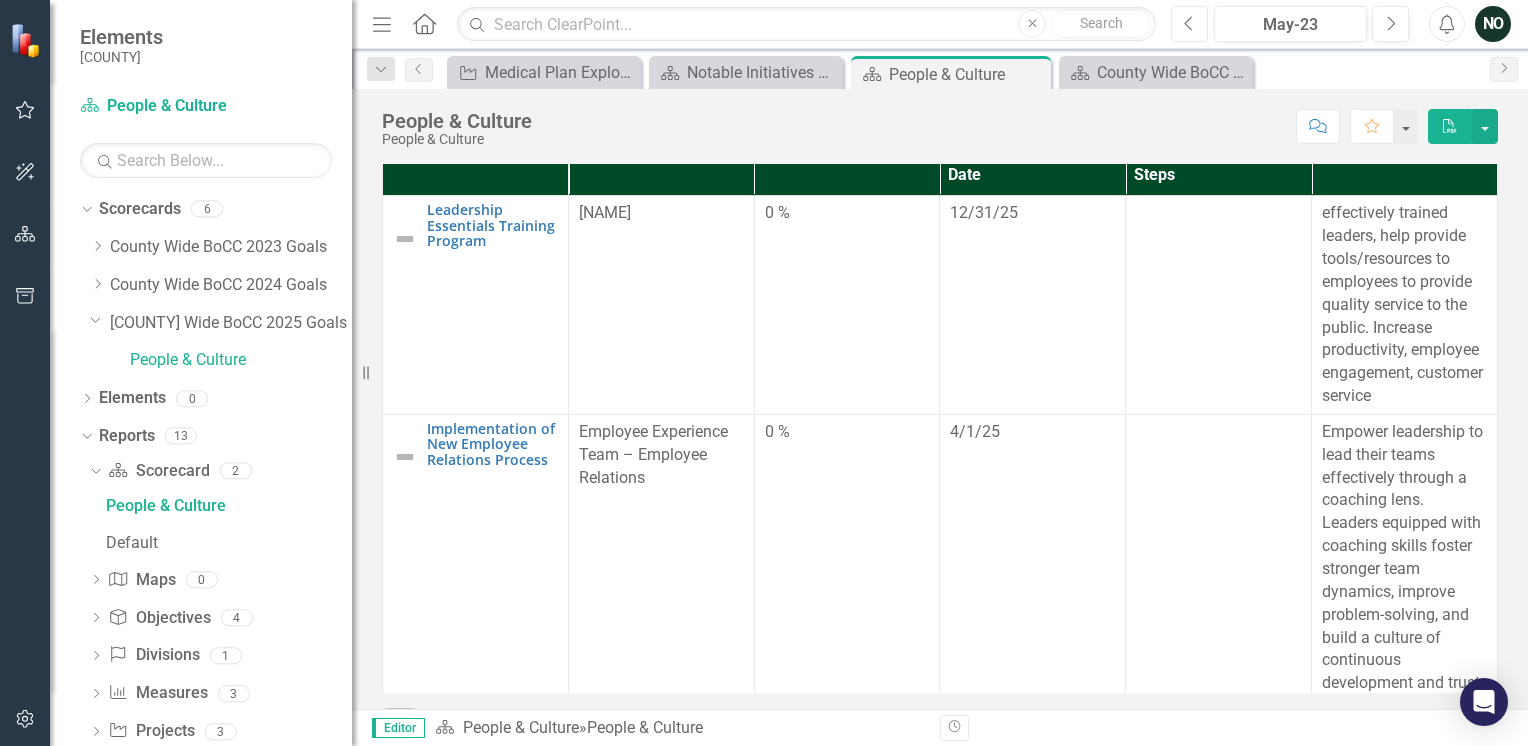 scroll, scrollTop: 514, scrollLeft: 0, axis: vertical 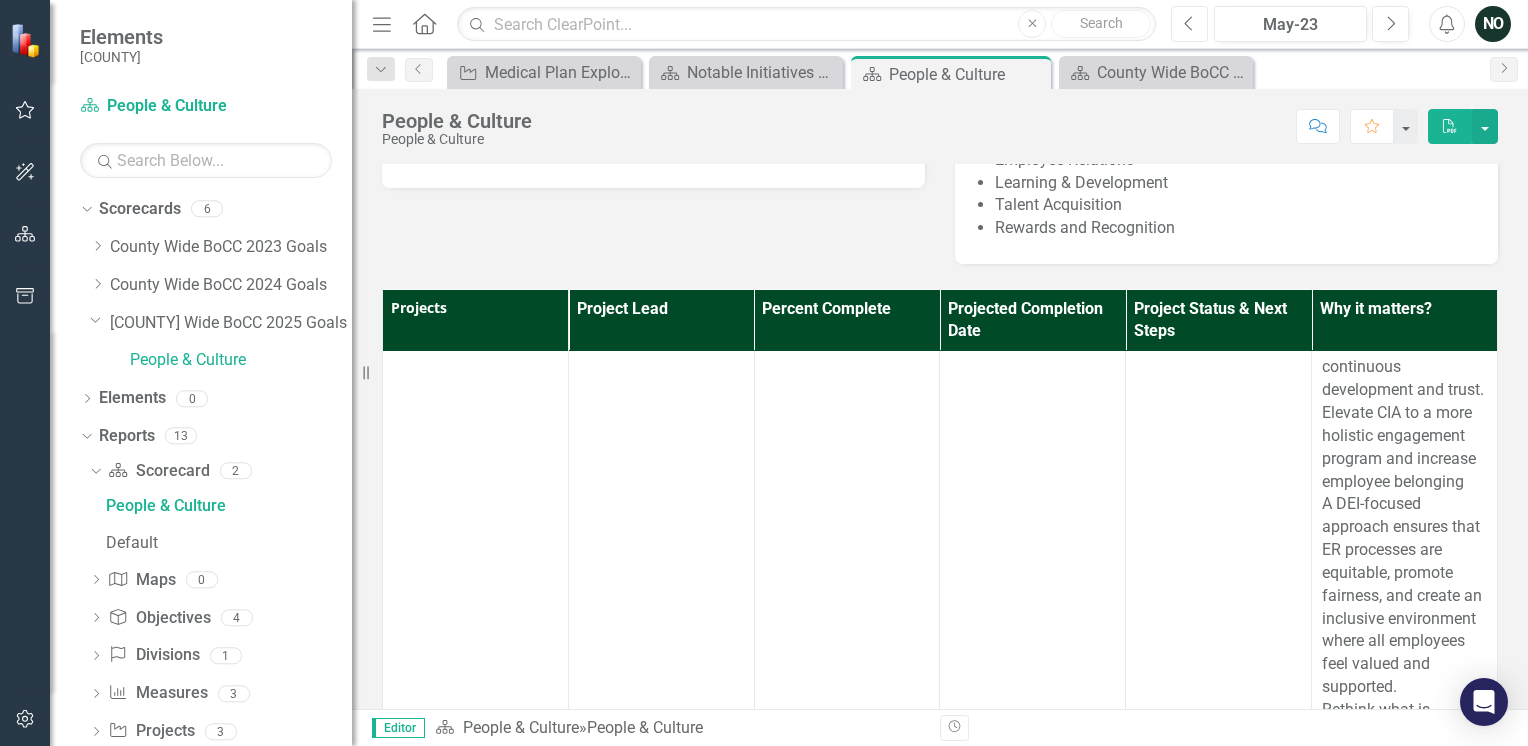 click on "Previous" 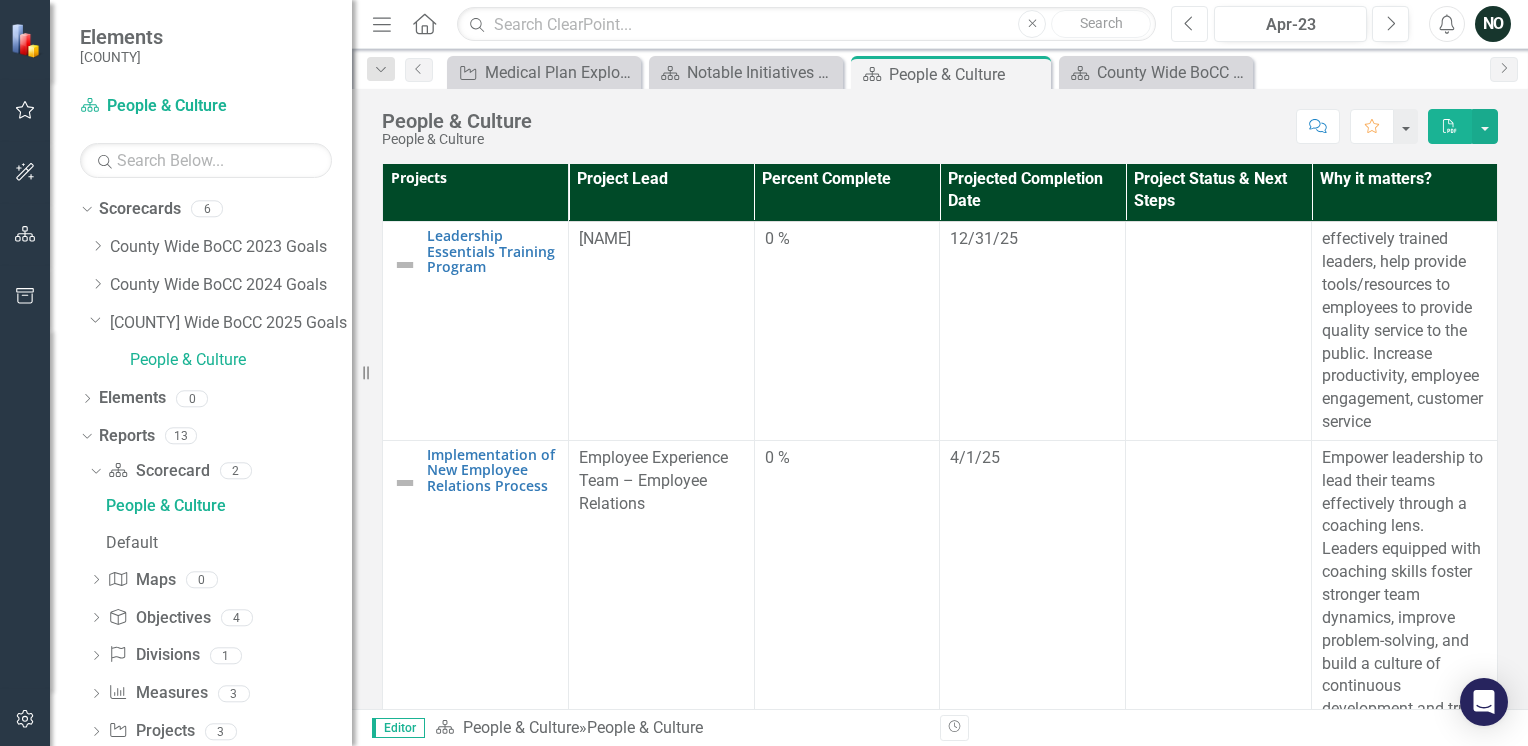 scroll, scrollTop: 440, scrollLeft: 0, axis: vertical 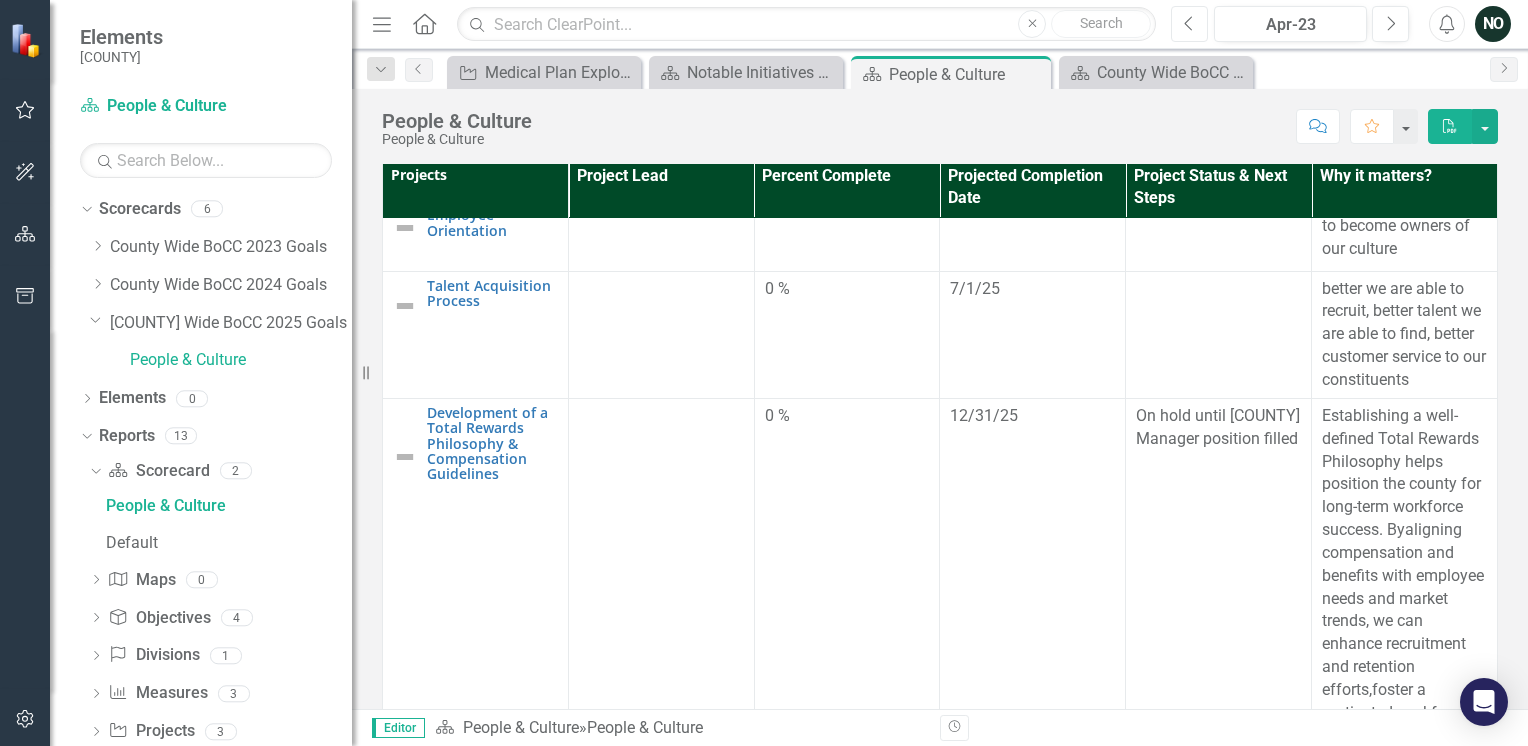 click on "Previous" 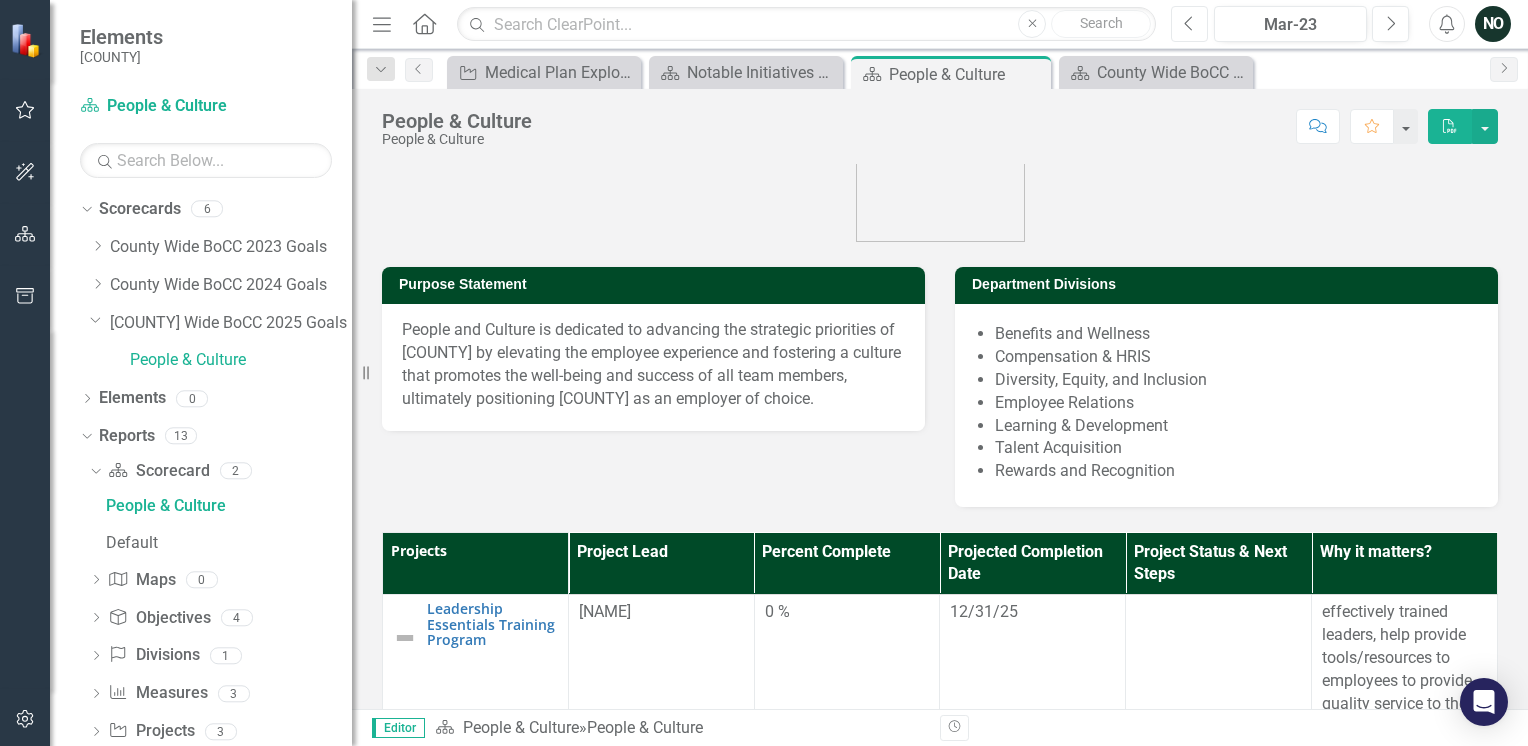 scroll, scrollTop: 60, scrollLeft: 0, axis: vertical 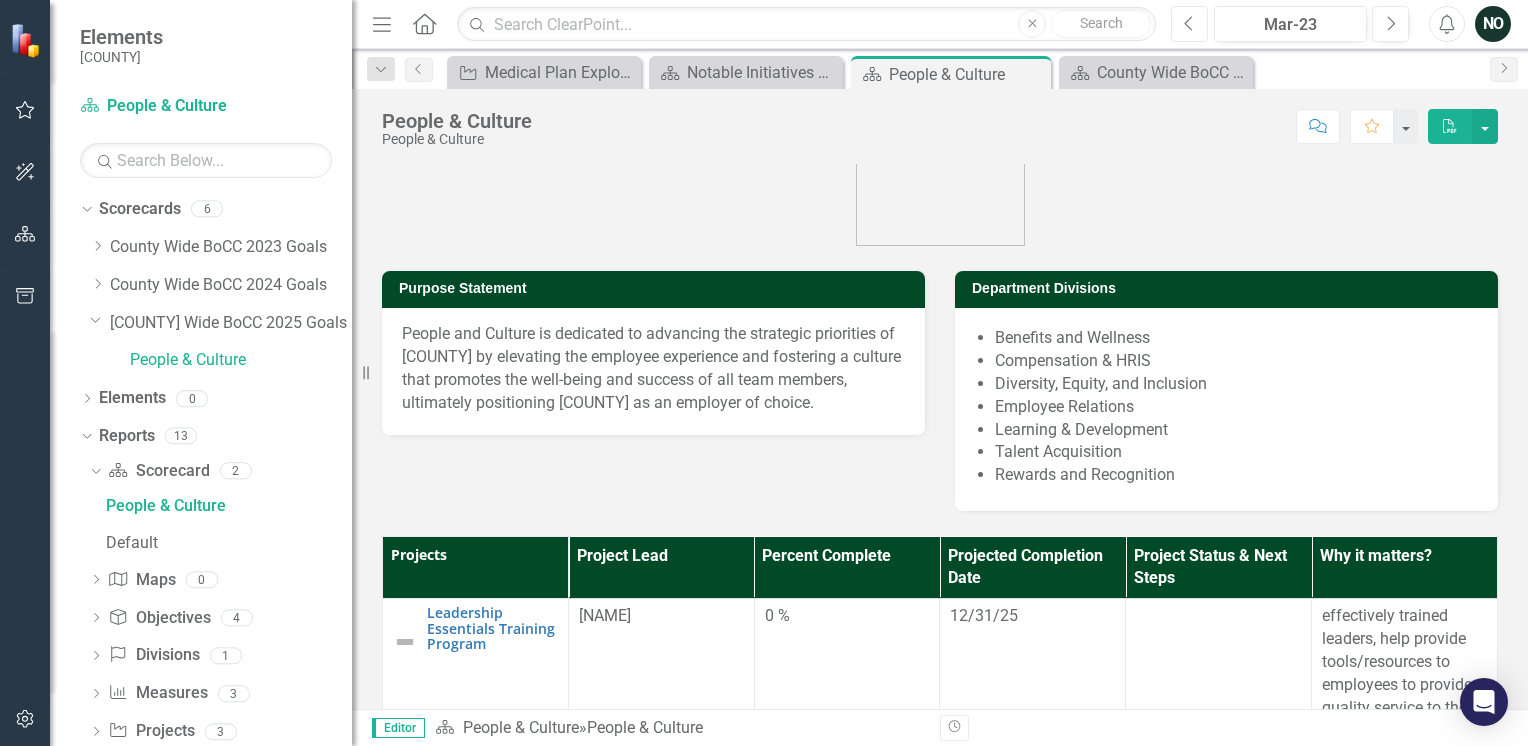 click on "Previous" at bounding box center [1189, 24] 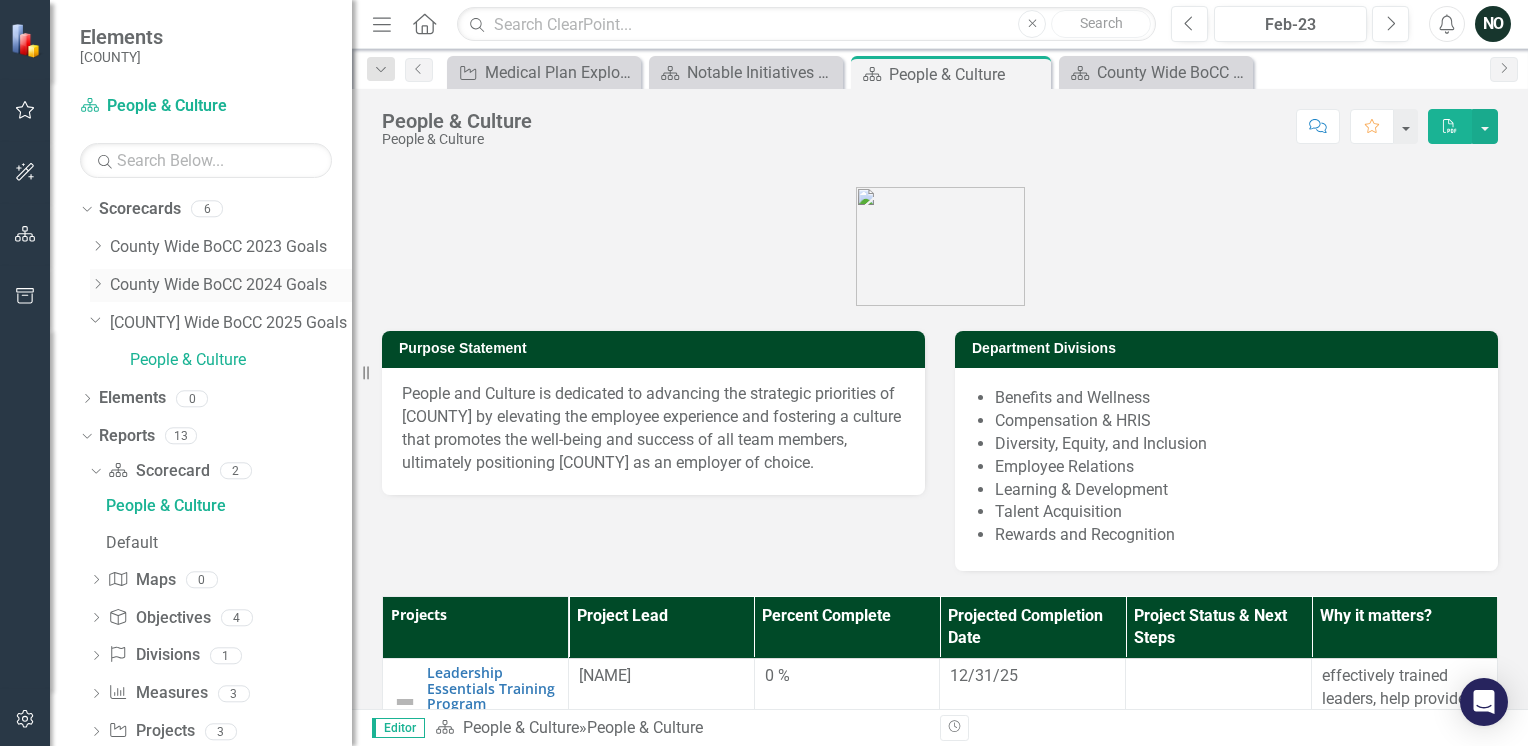 click on "County Wide BoCC 2024 Goals" at bounding box center [231, 285] 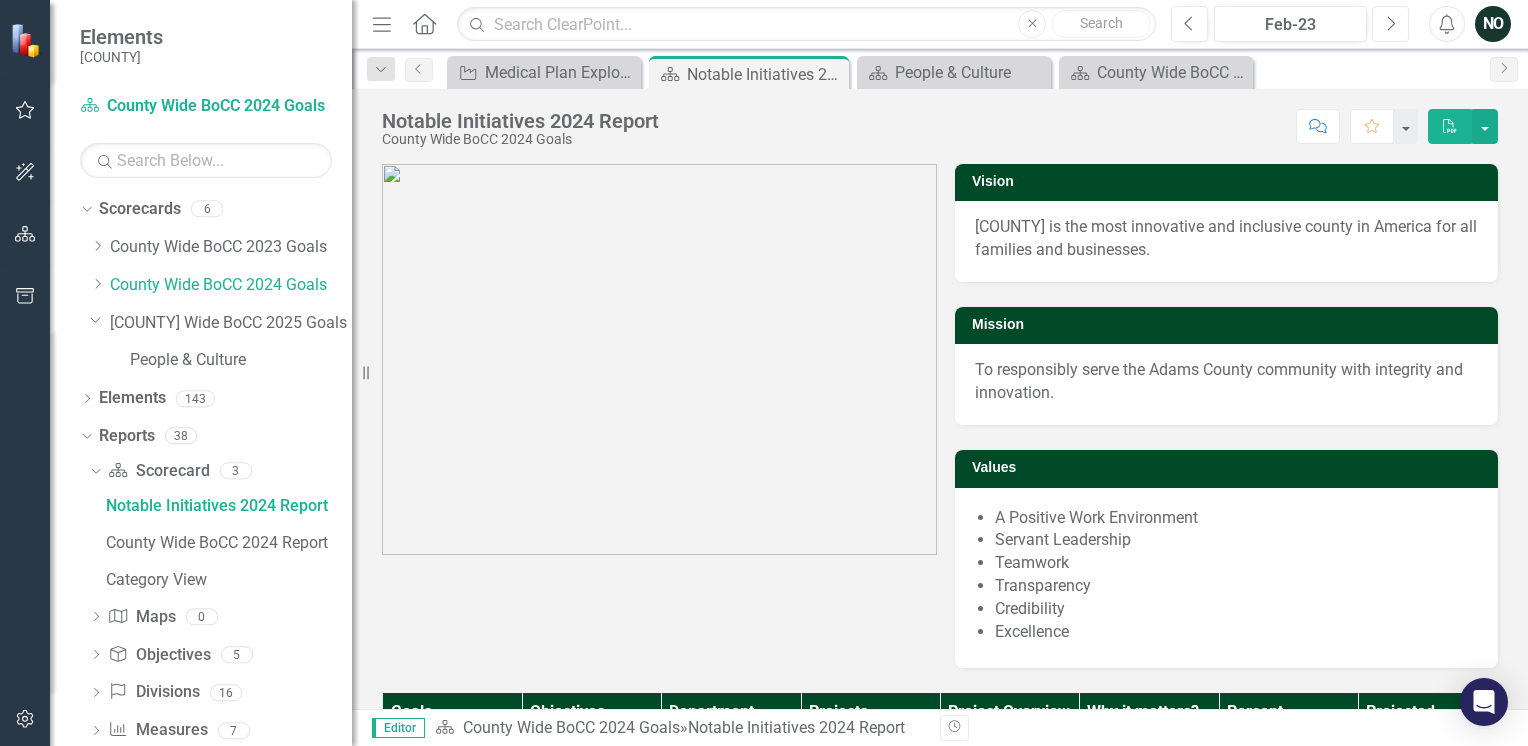 click on "Next" at bounding box center (1390, 24) 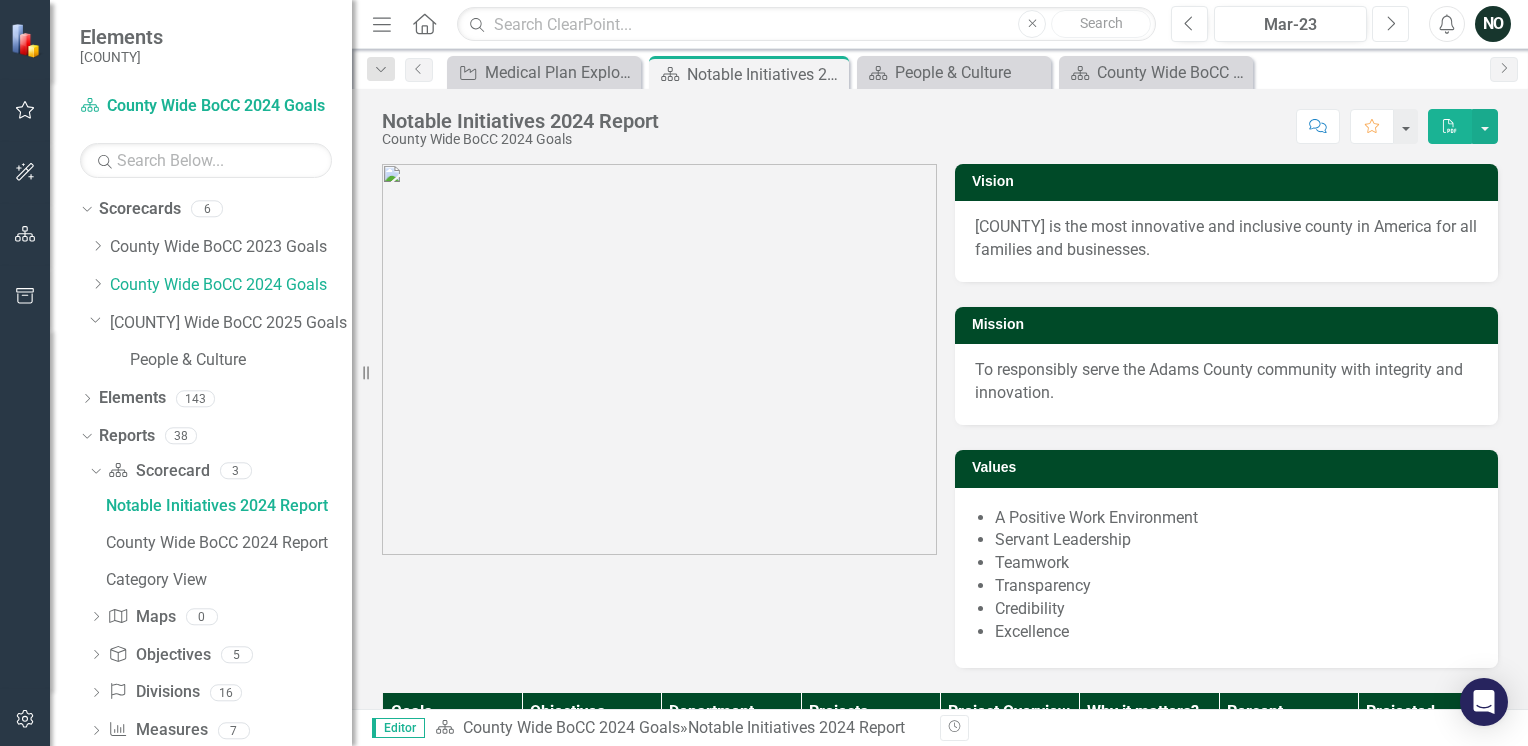 click on "Next" at bounding box center (1390, 24) 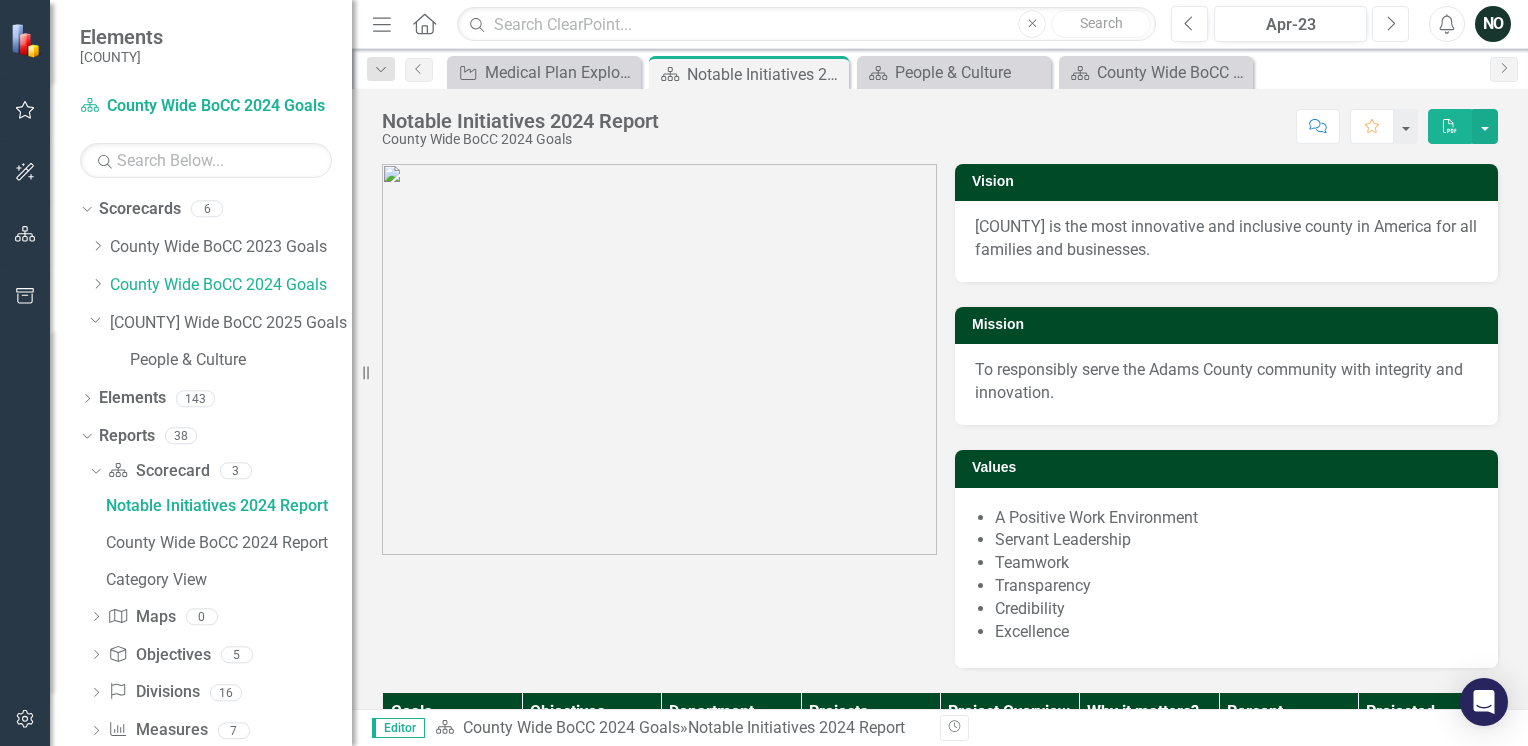 click on "Next" at bounding box center [1390, 24] 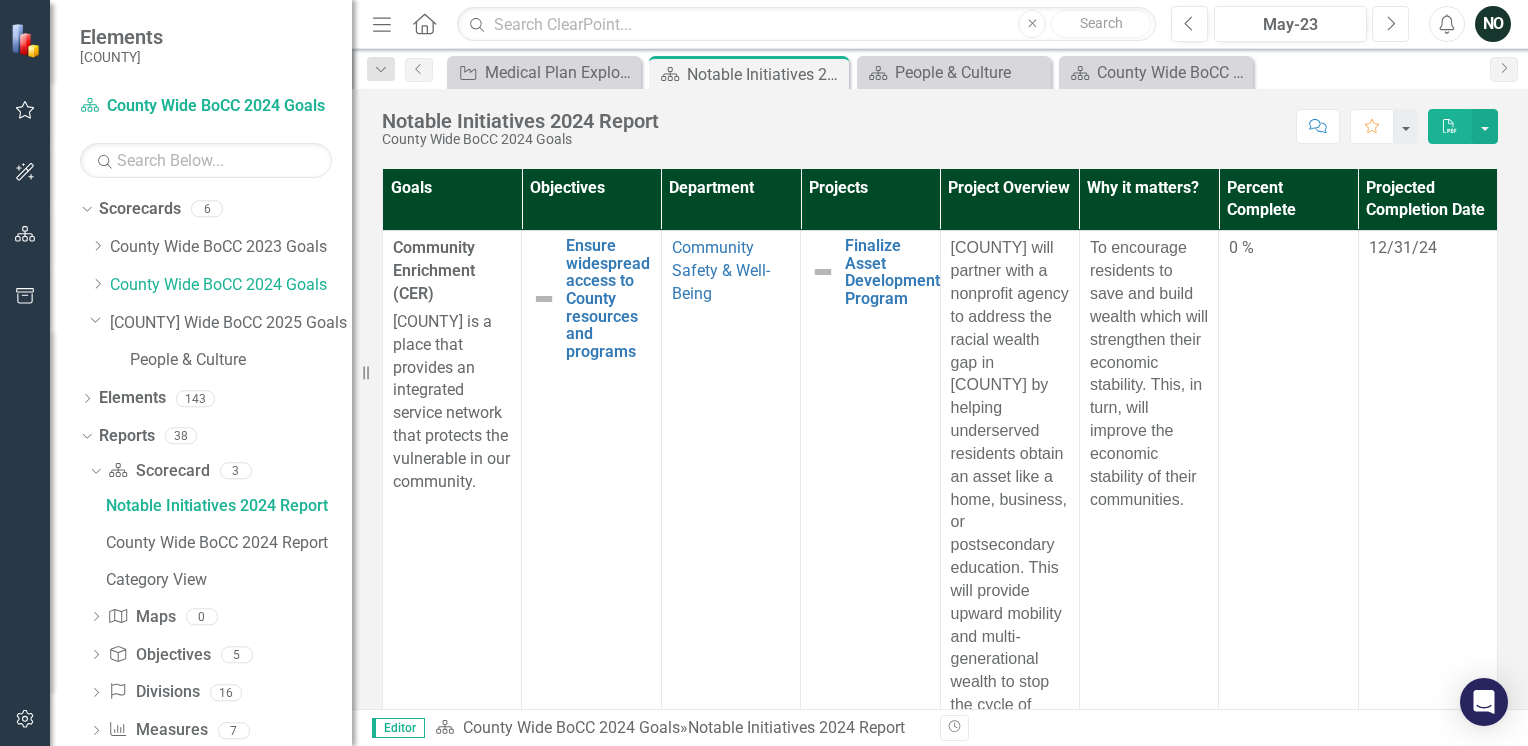scroll, scrollTop: 611, scrollLeft: 0, axis: vertical 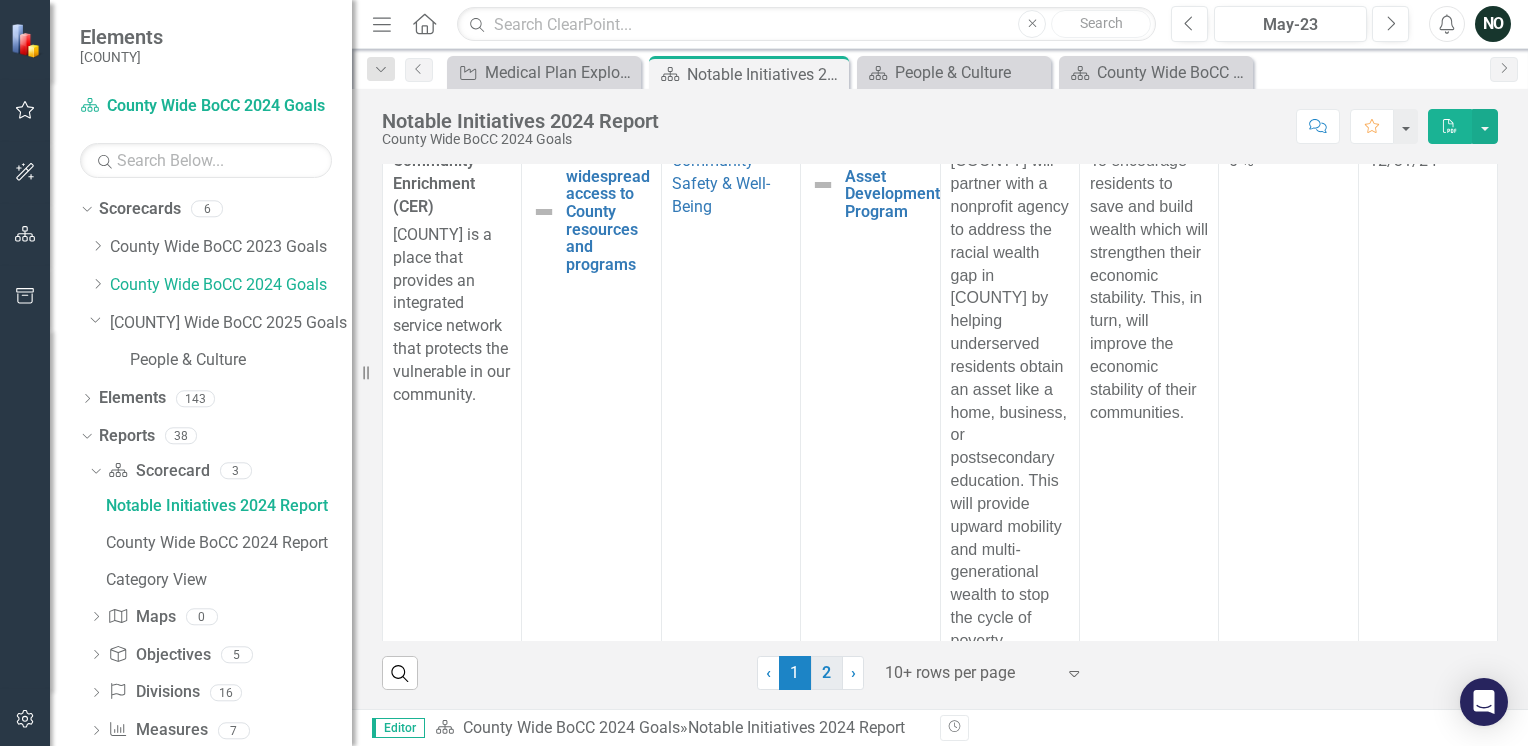 click on "2" at bounding box center (827, 673) 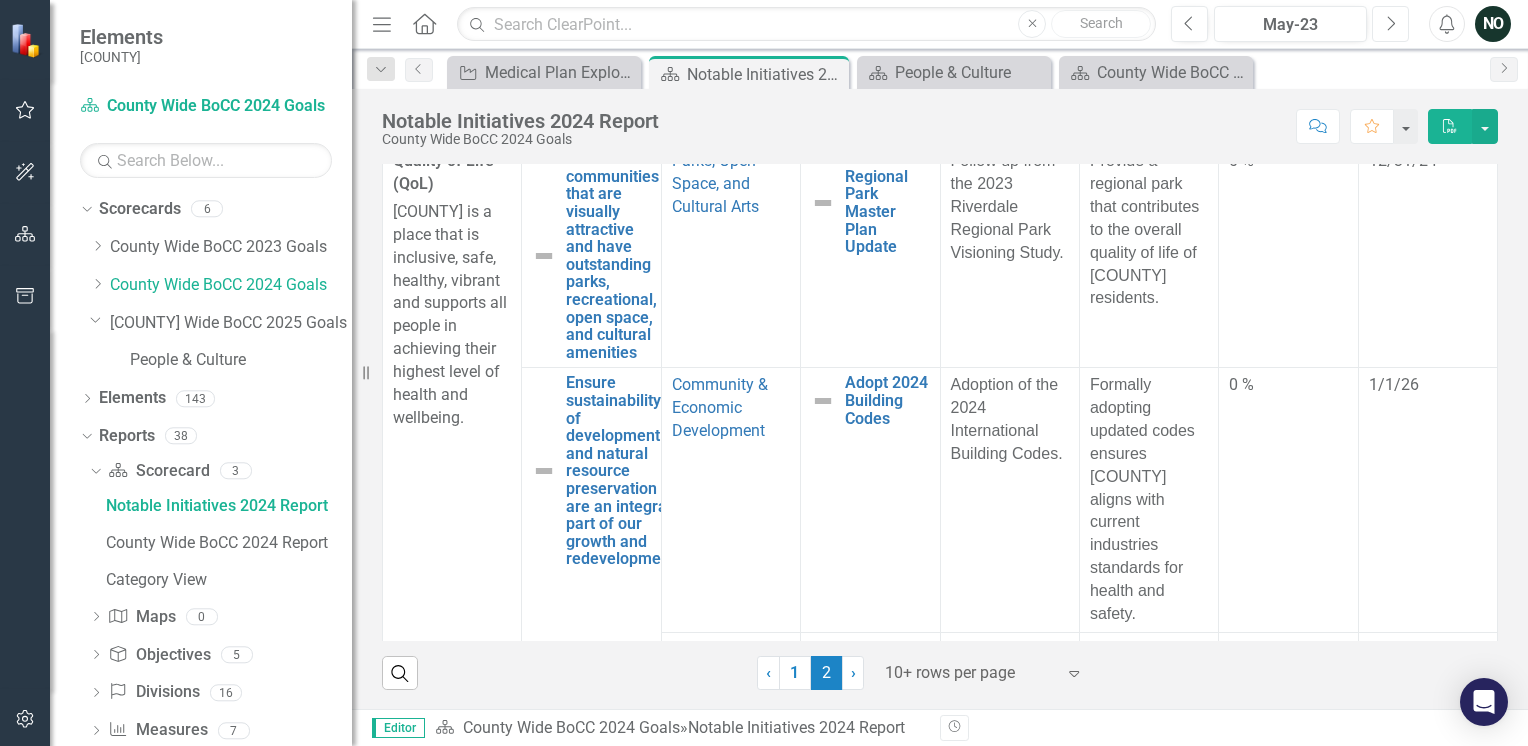 click on "Next" at bounding box center [1390, 24] 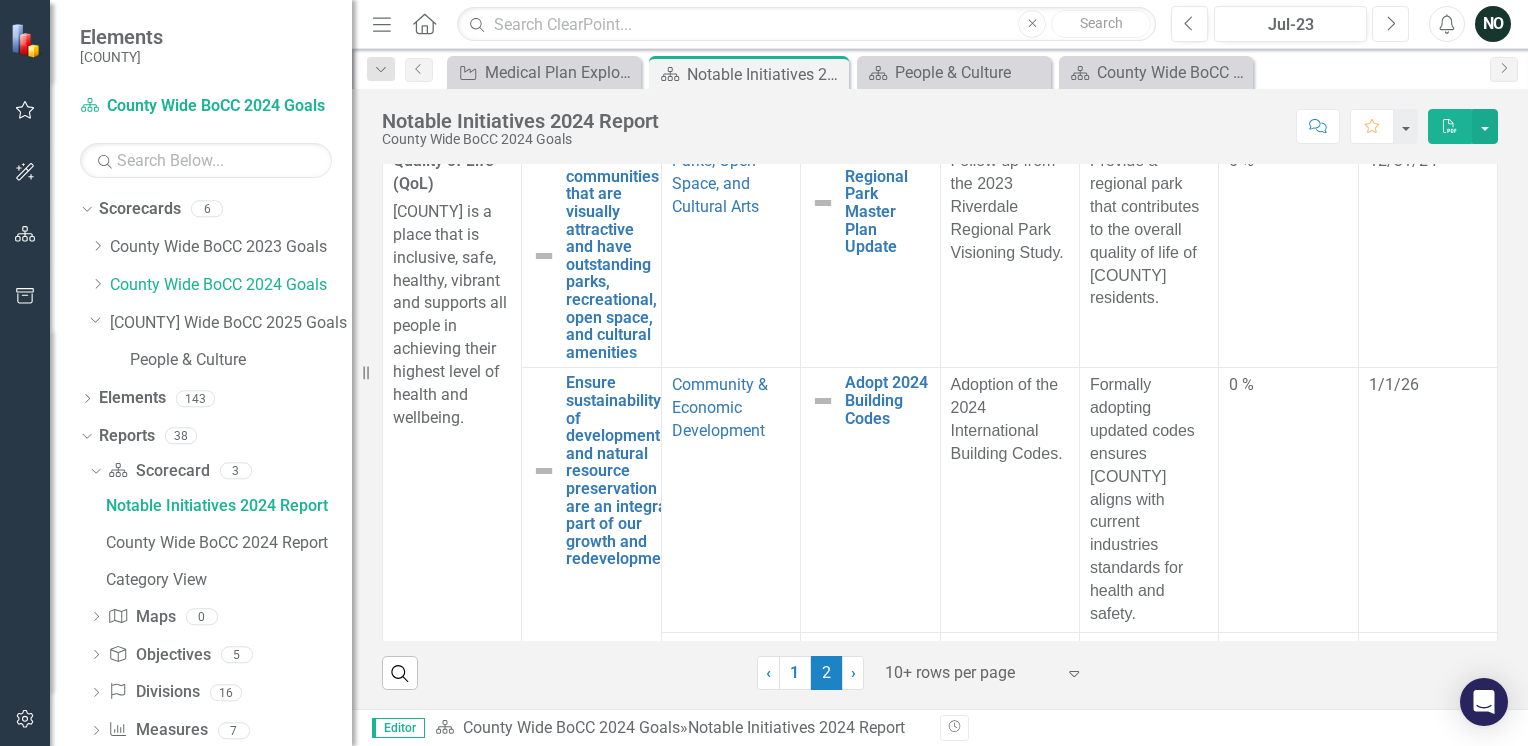 click on "Next" at bounding box center [1390, 24] 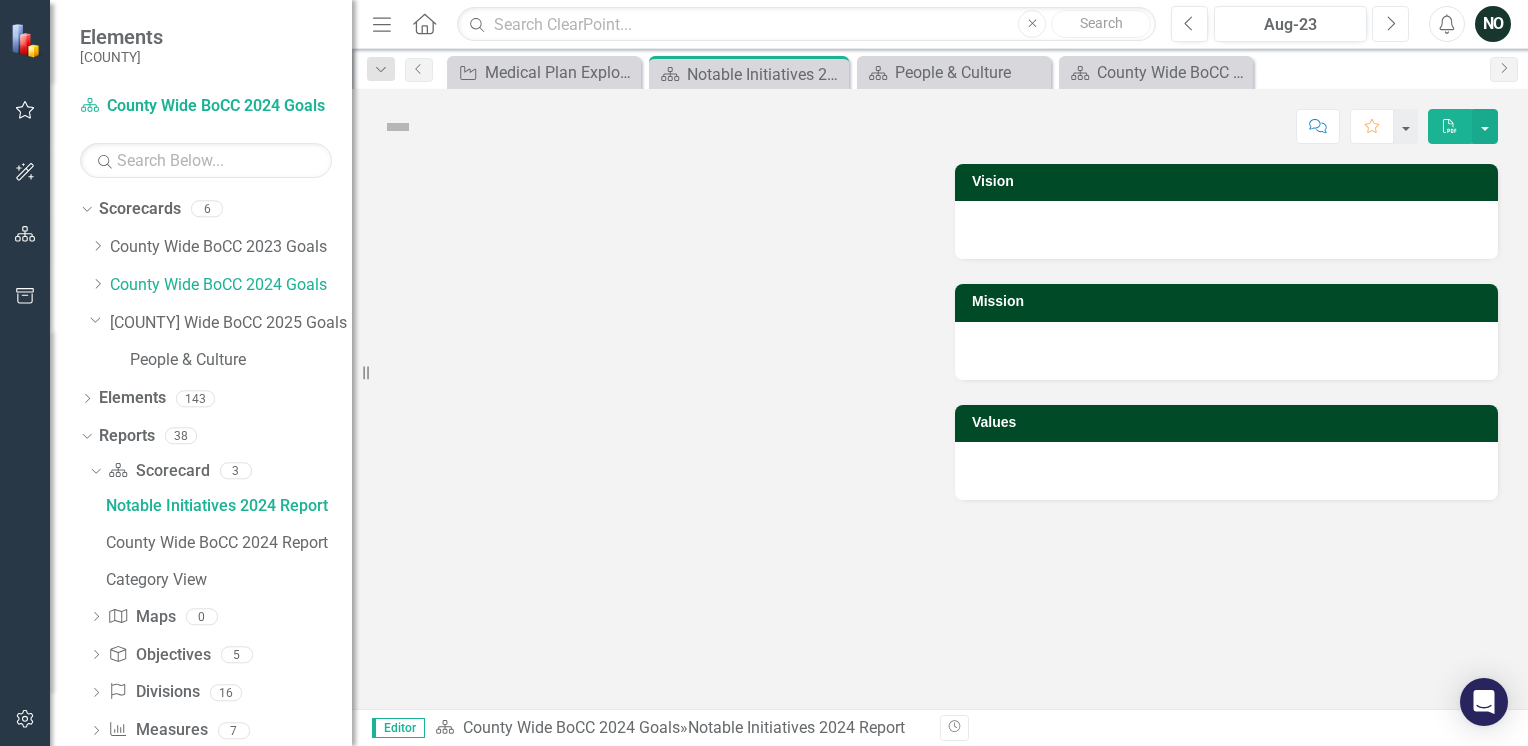 click on "Next" at bounding box center (1390, 24) 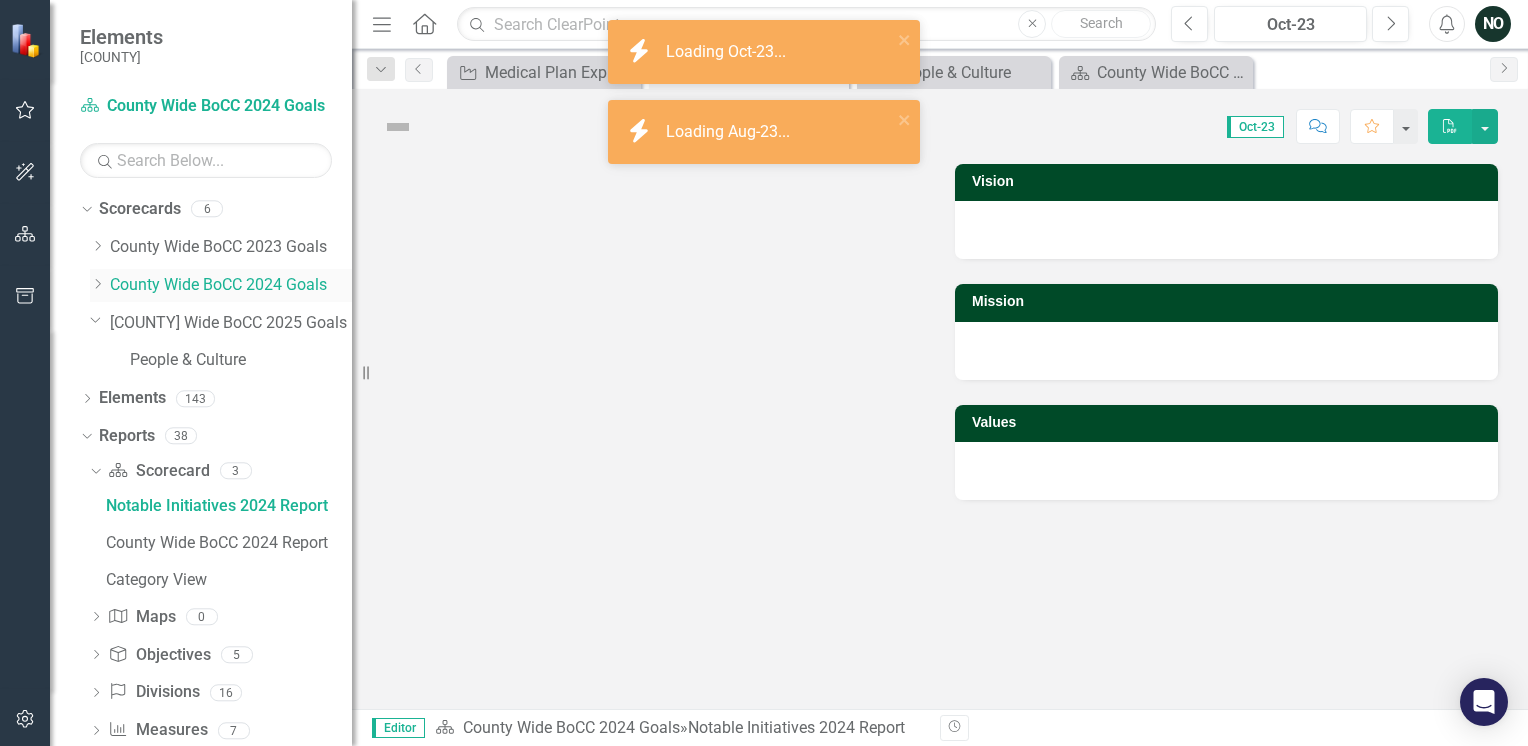 click on "County Wide BoCC 2024 Goals" at bounding box center (231, 285) 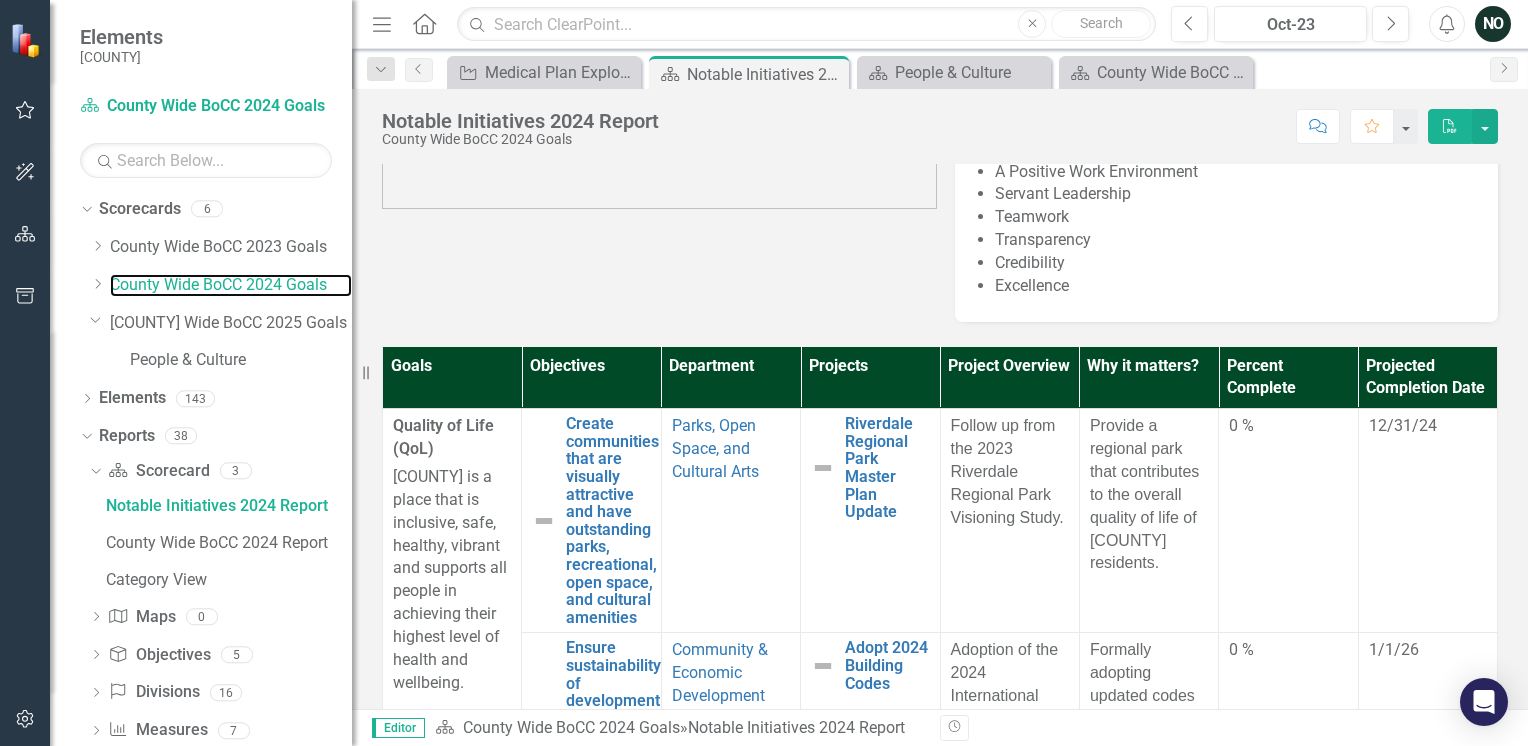 scroll, scrollTop: 352, scrollLeft: 0, axis: vertical 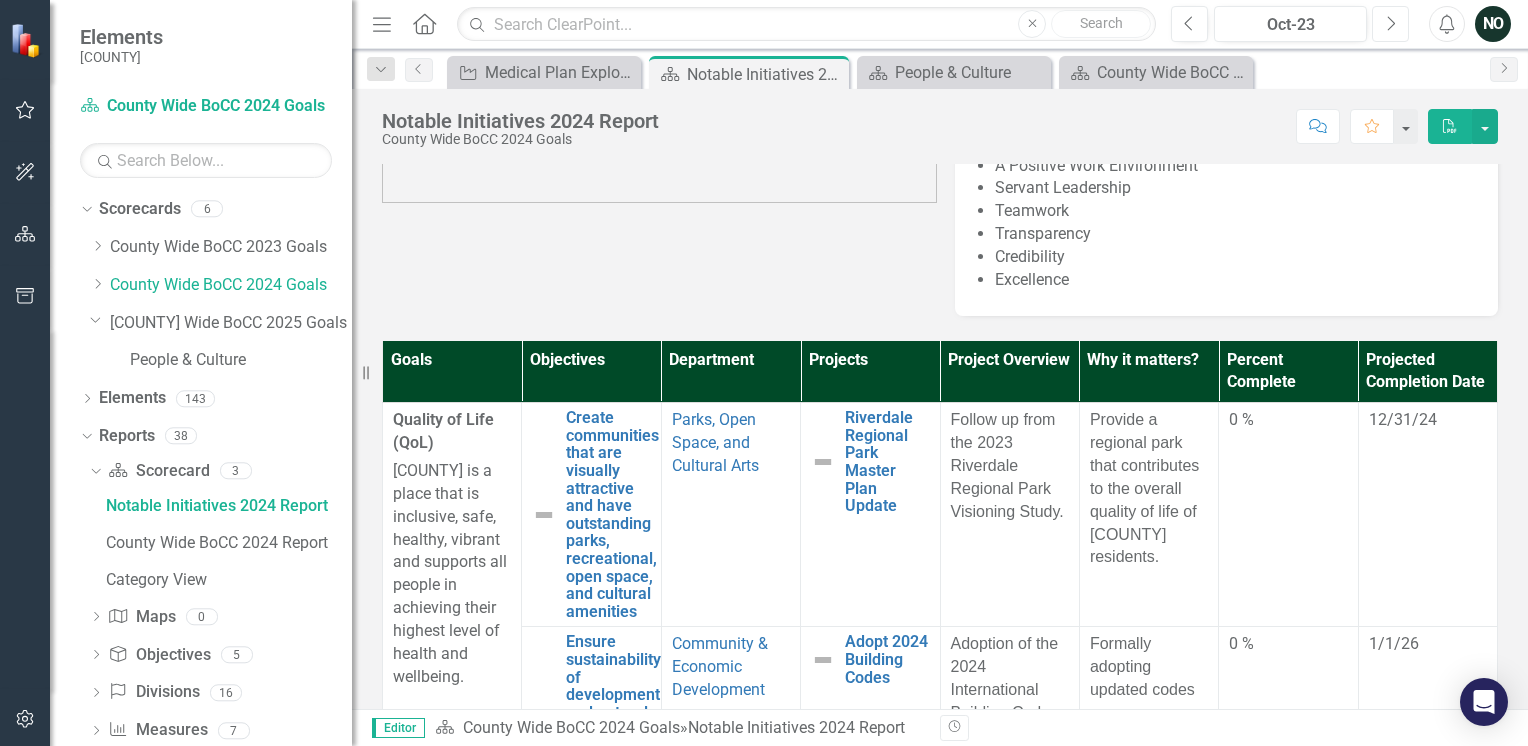 click on "Next" 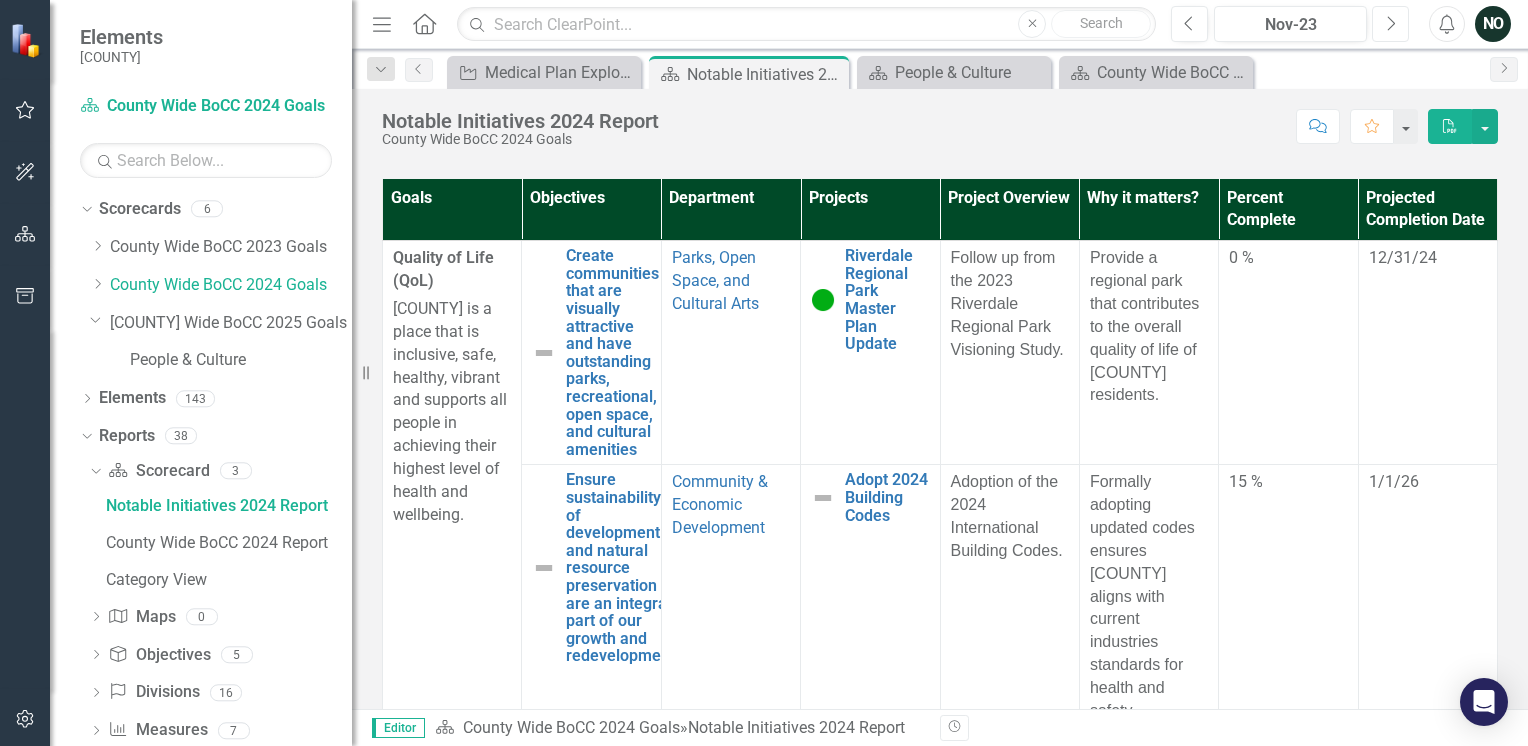 scroll, scrollTop: 507, scrollLeft: 0, axis: vertical 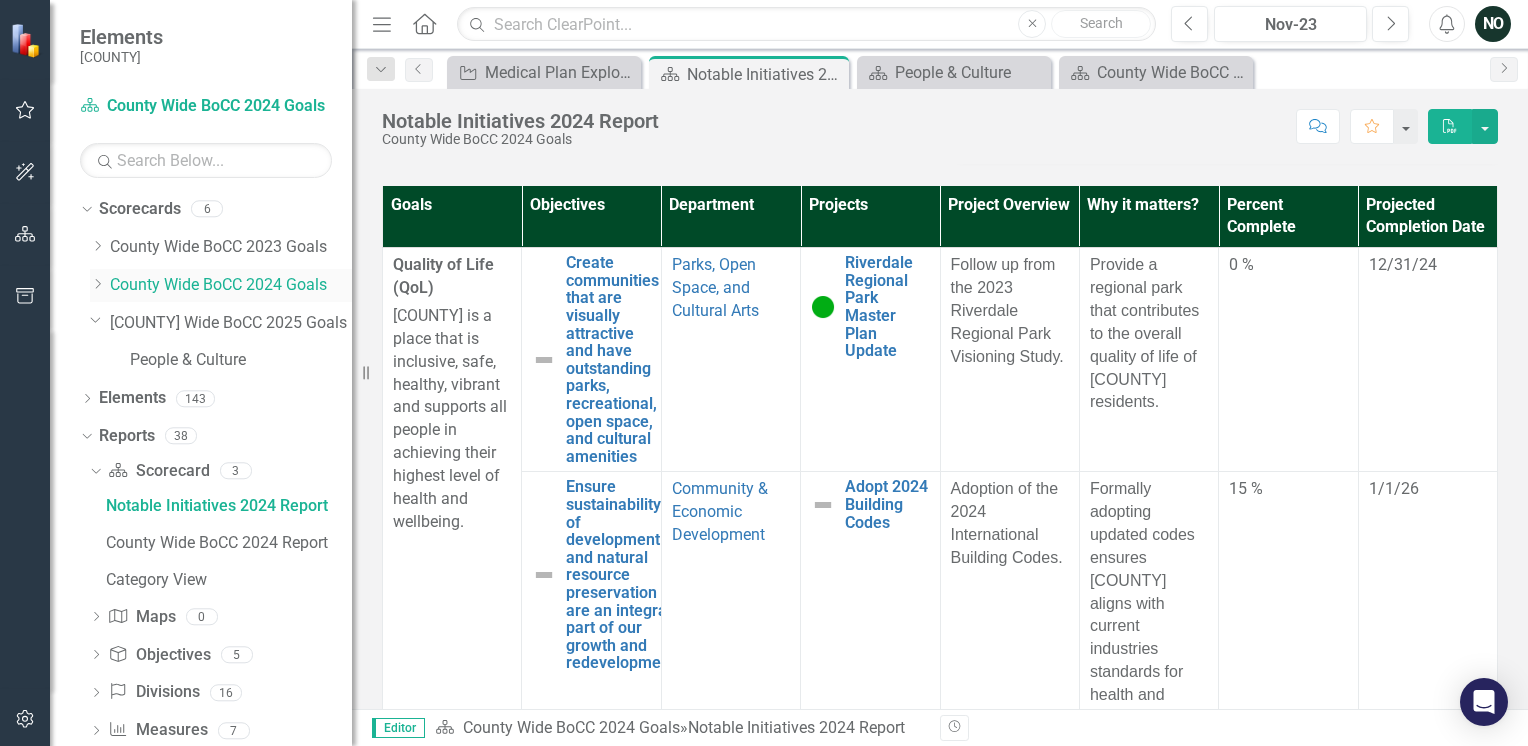 click on "Dropdown" 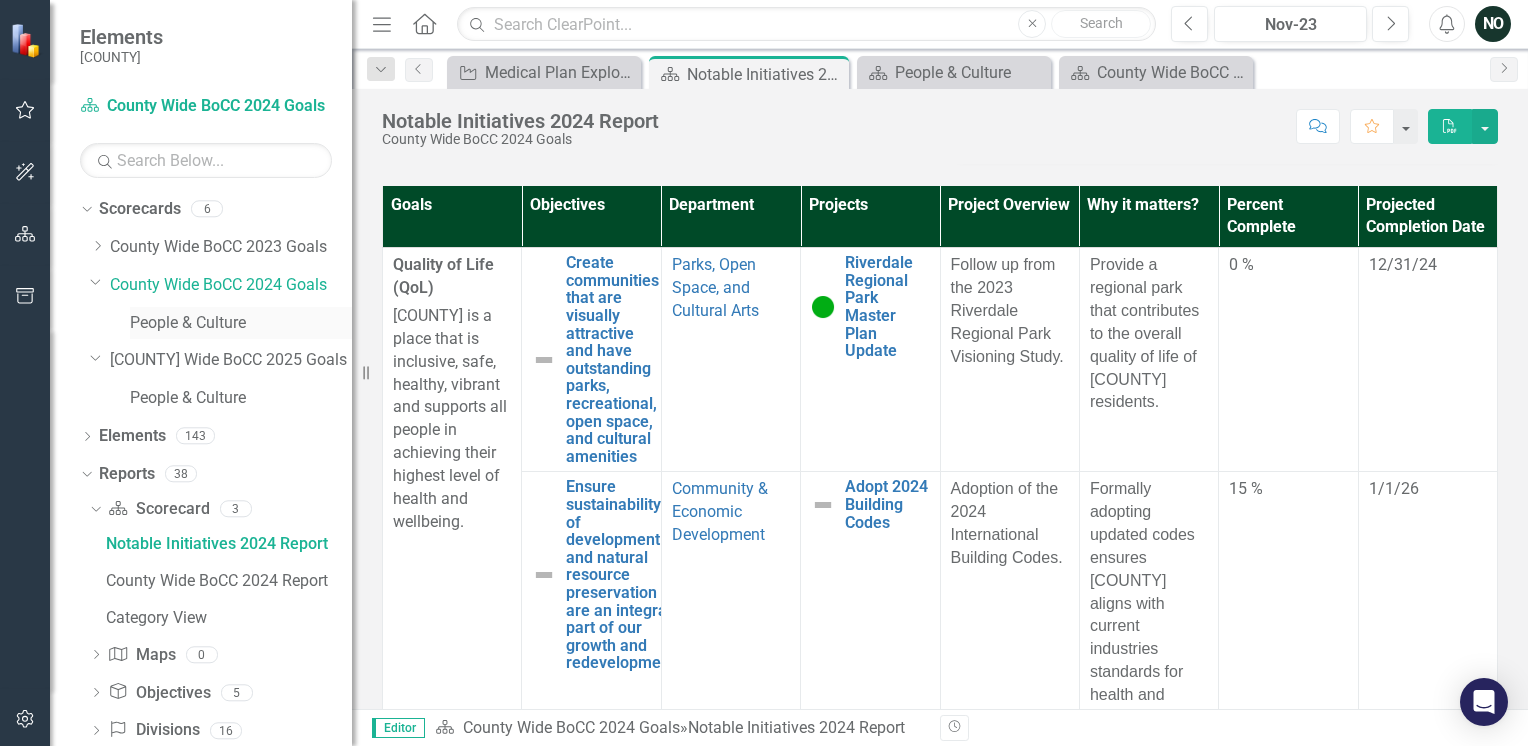 click on "People & Culture" at bounding box center (241, 323) 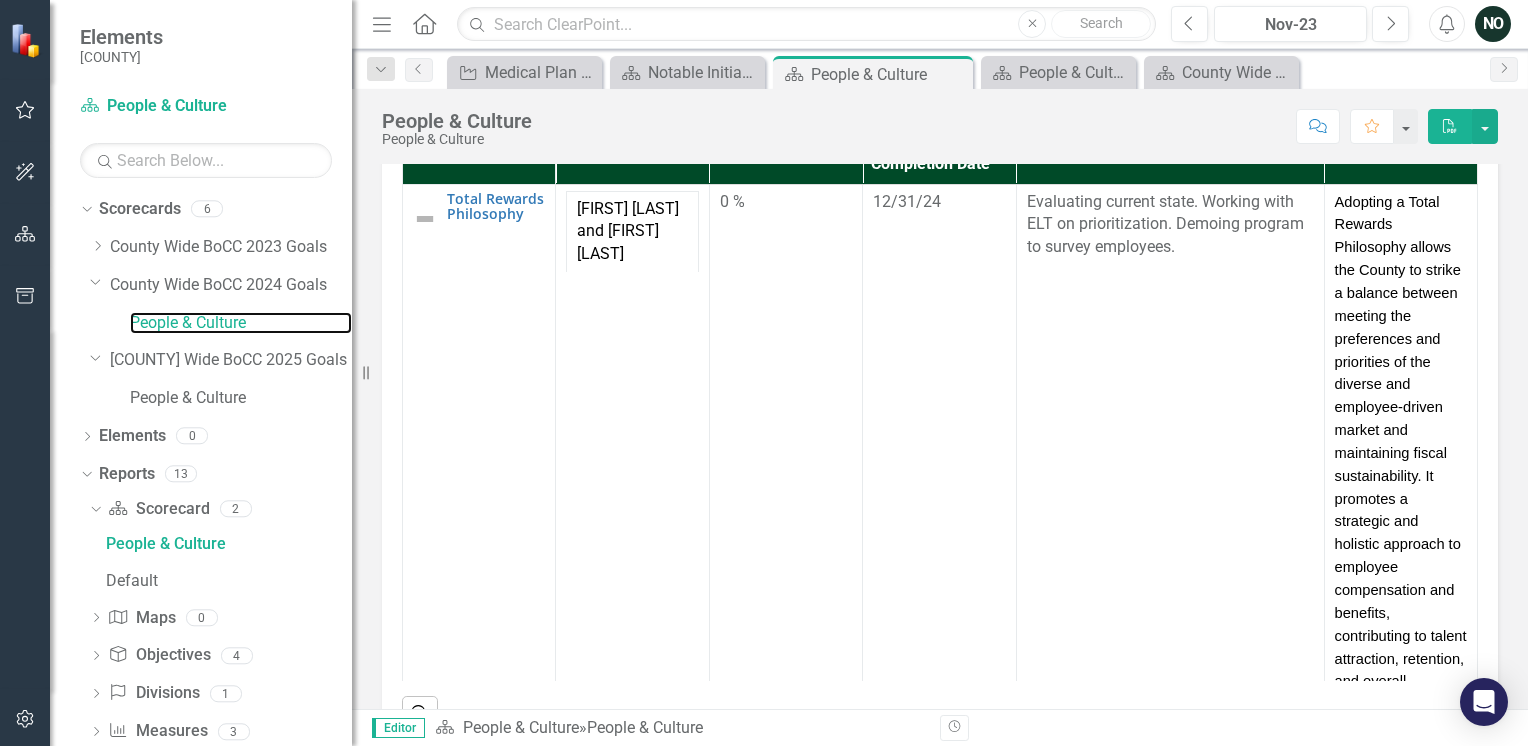 scroll, scrollTop: 557, scrollLeft: 0, axis: vertical 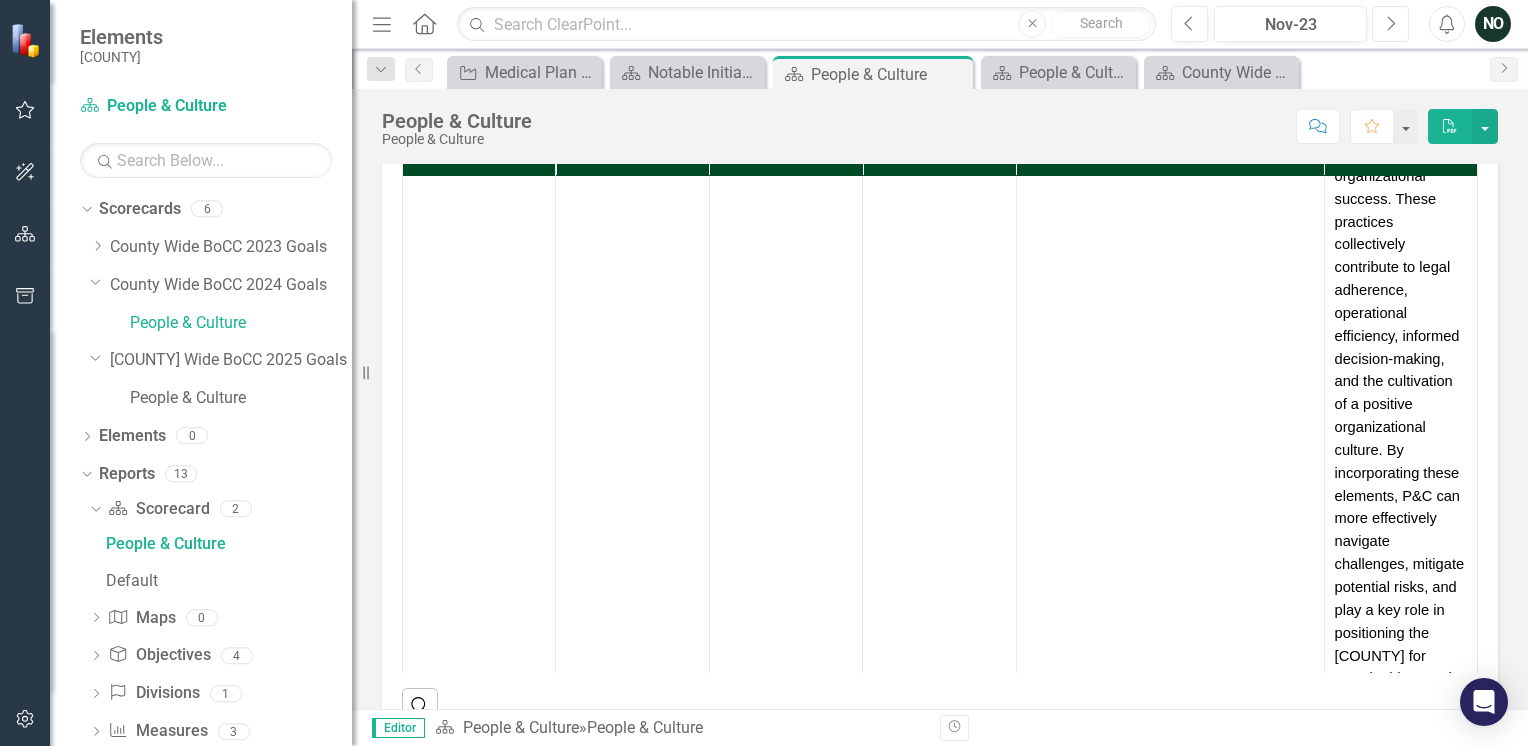 click on "Next" 